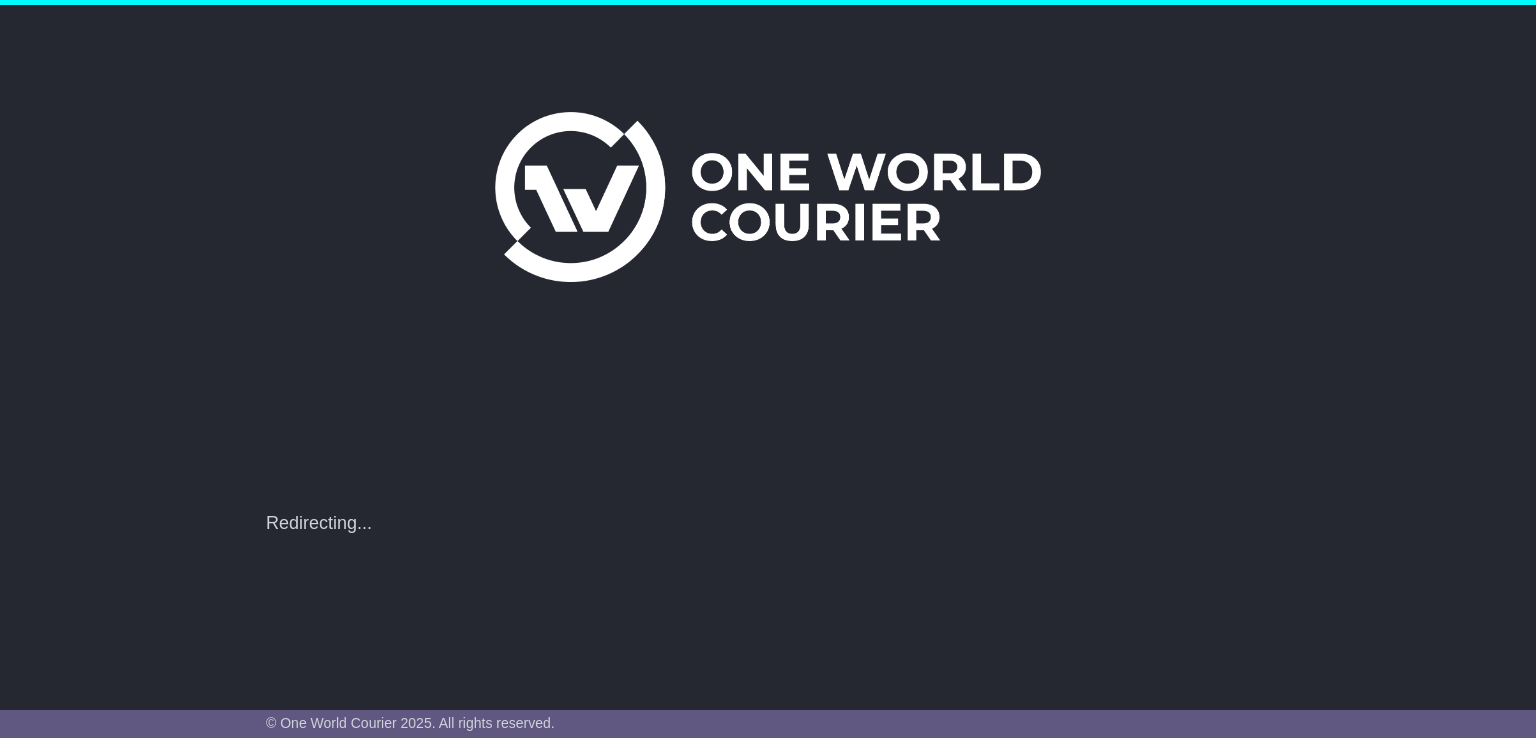 scroll, scrollTop: 0, scrollLeft: 0, axis: both 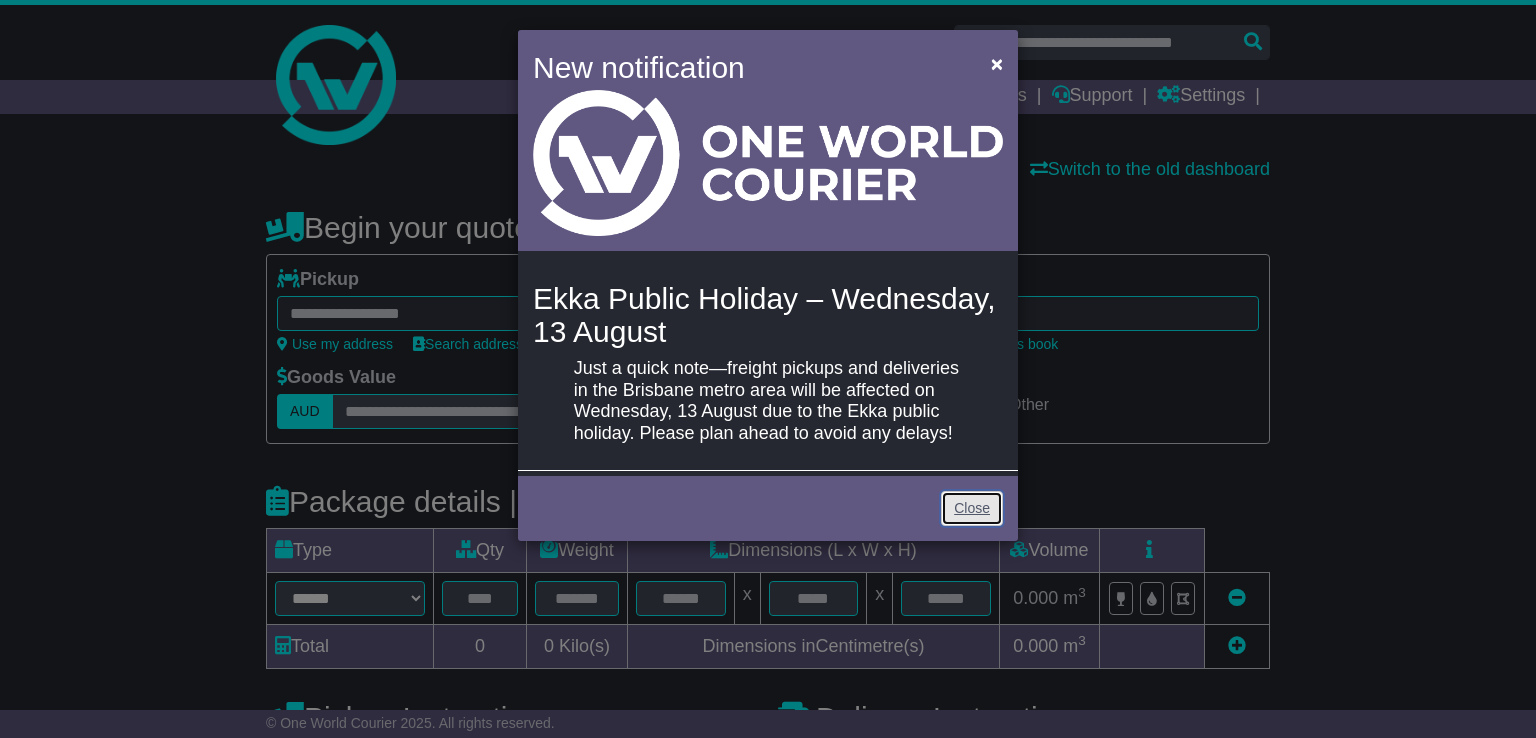 click on "Close" at bounding box center (972, 508) 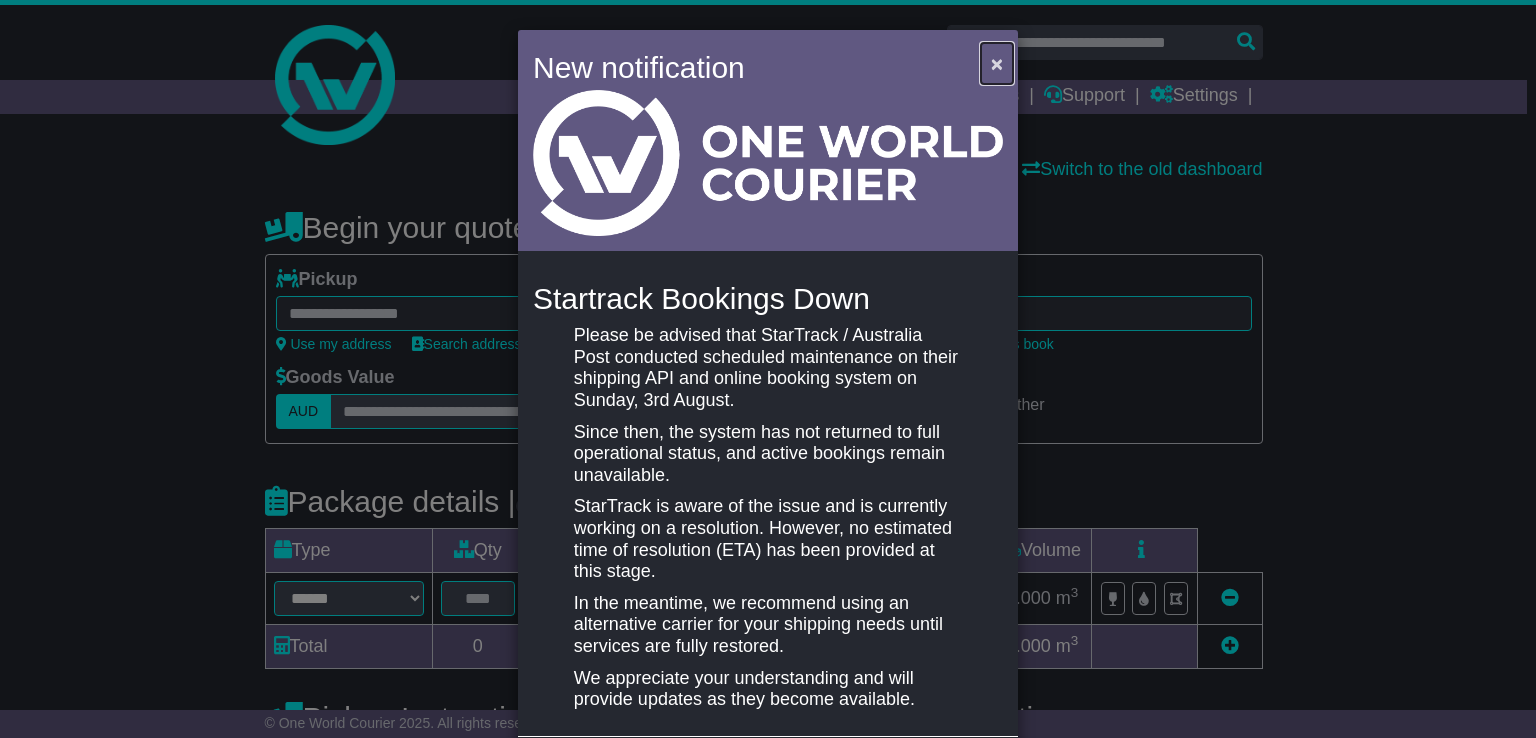 click on "×" at bounding box center (997, 63) 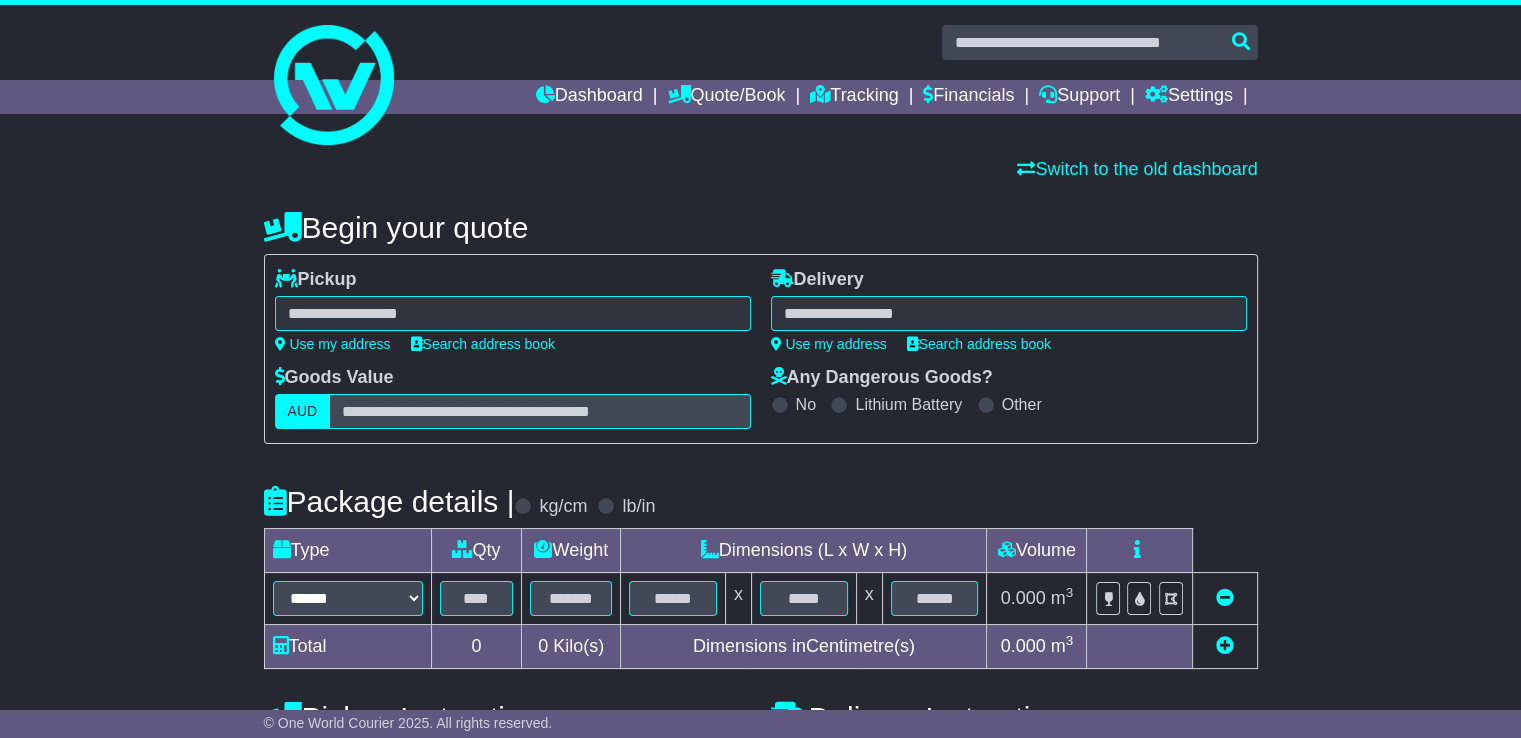 click on "**********" at bounding box center [513, 310] 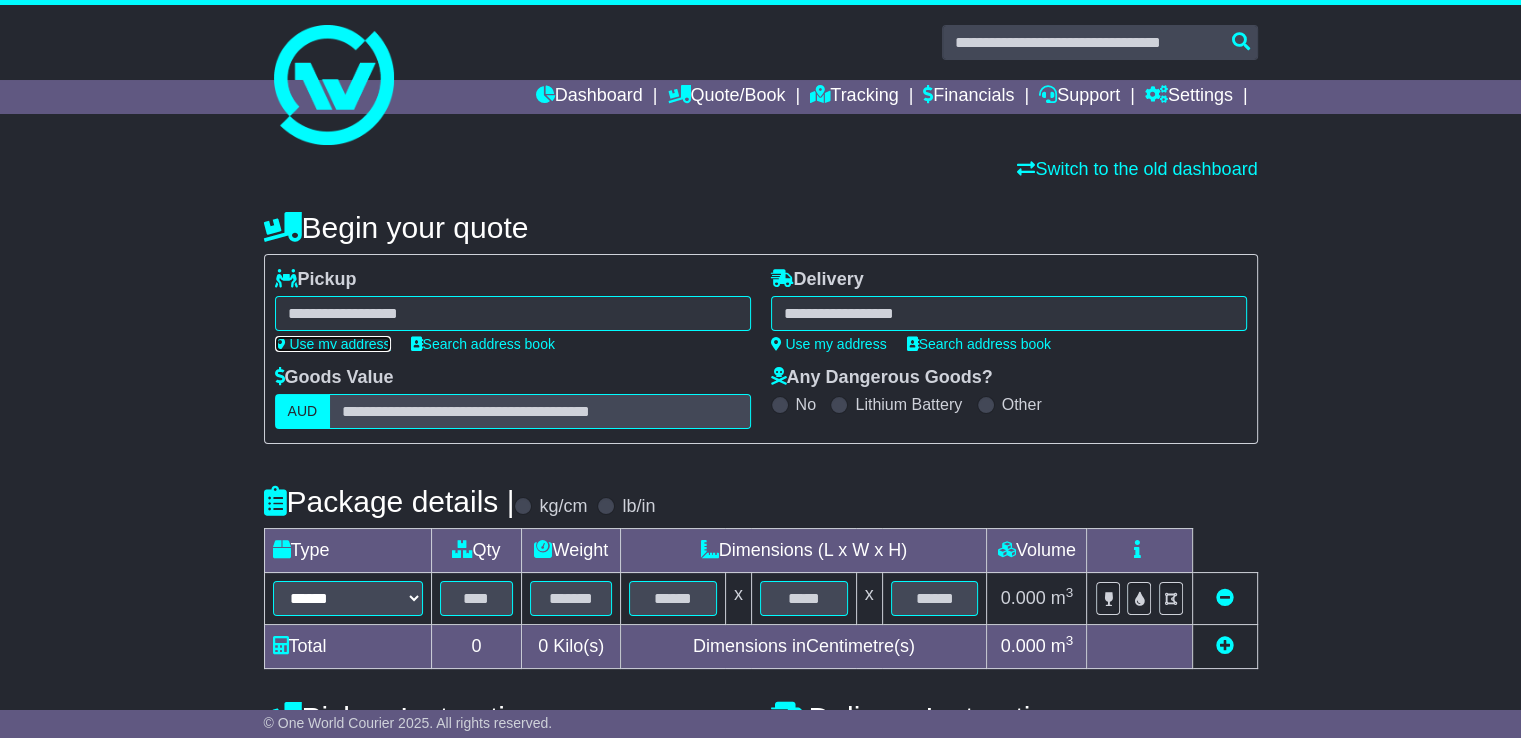 click on "Use my address" at bounding box center [333, 344] 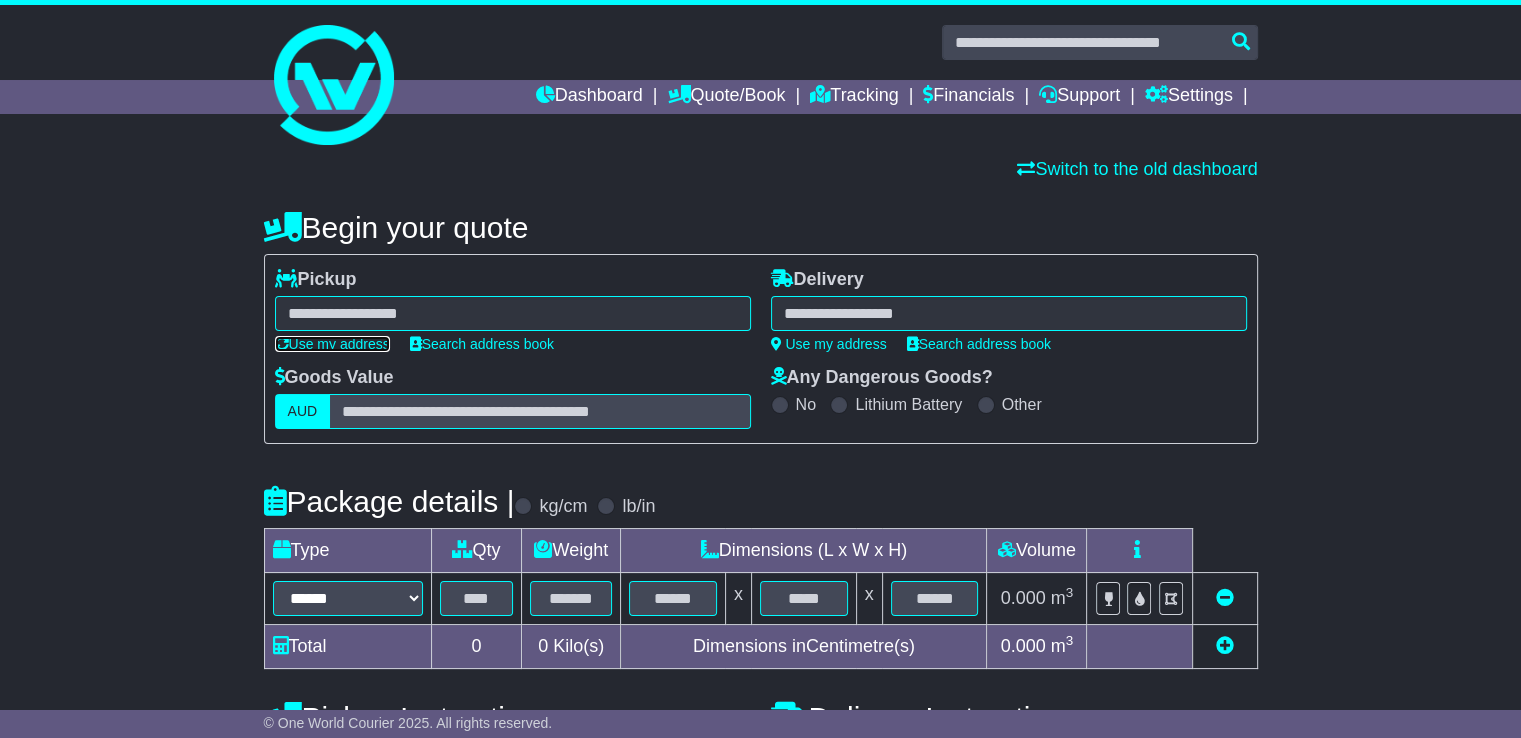 type on "**********" 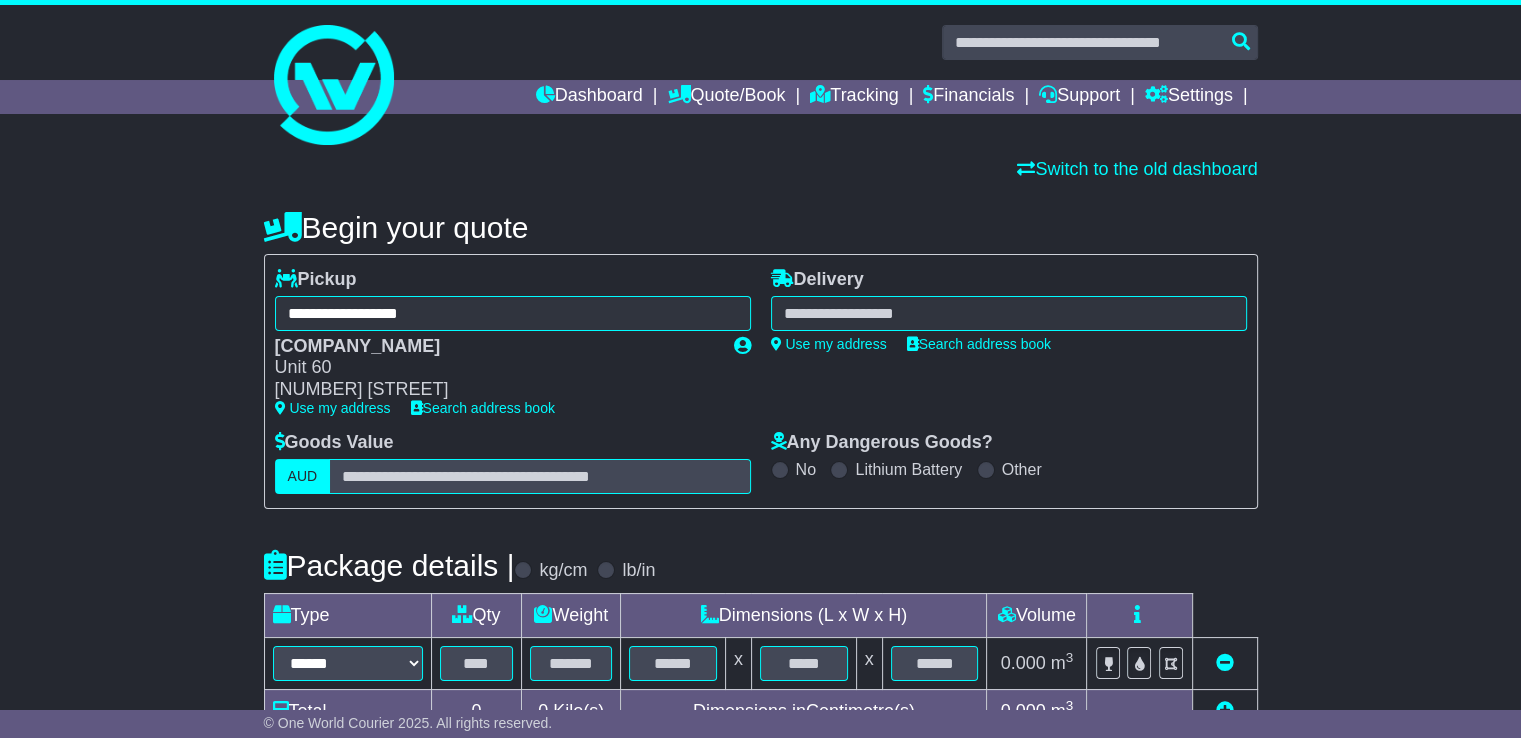 click at bounding box center [1009, 313] 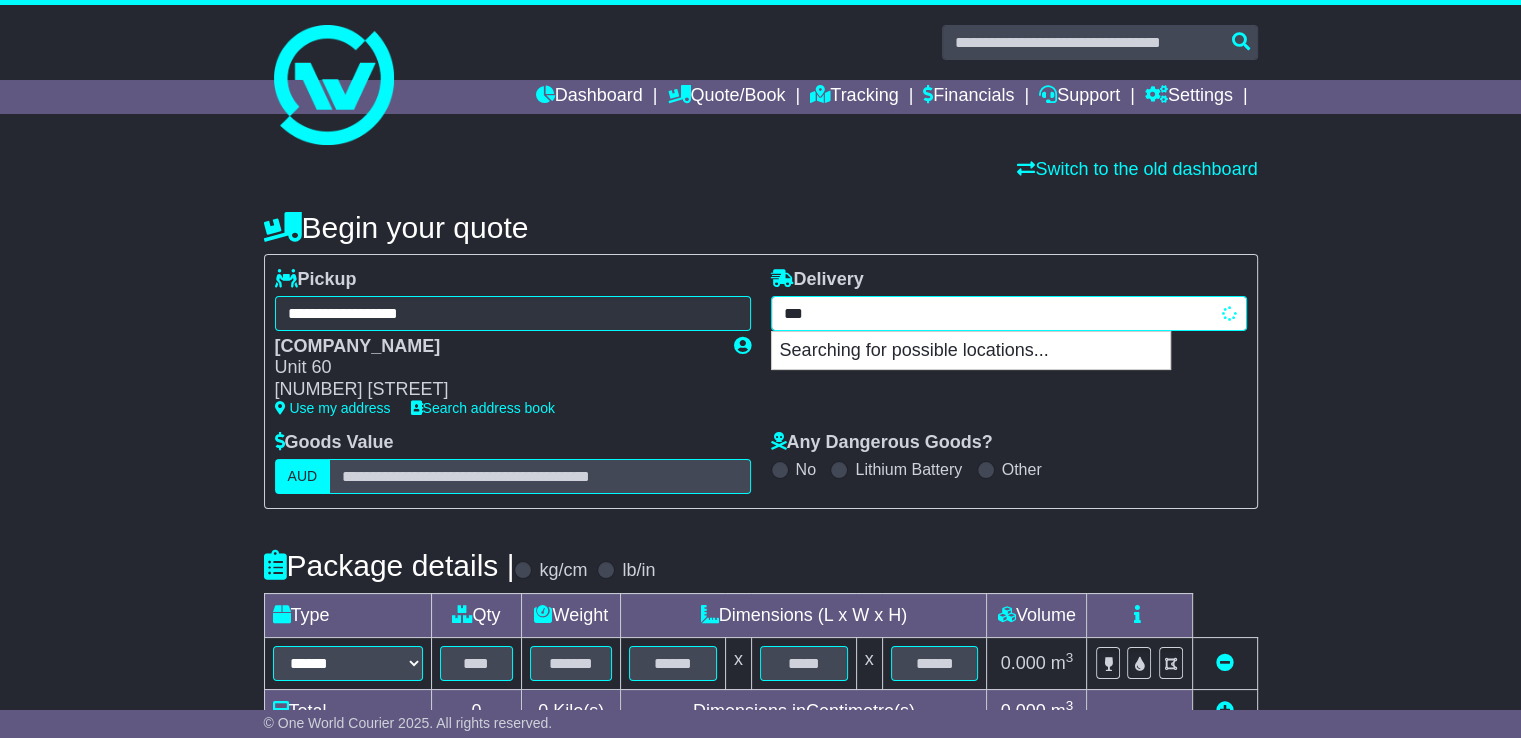 type on "****" 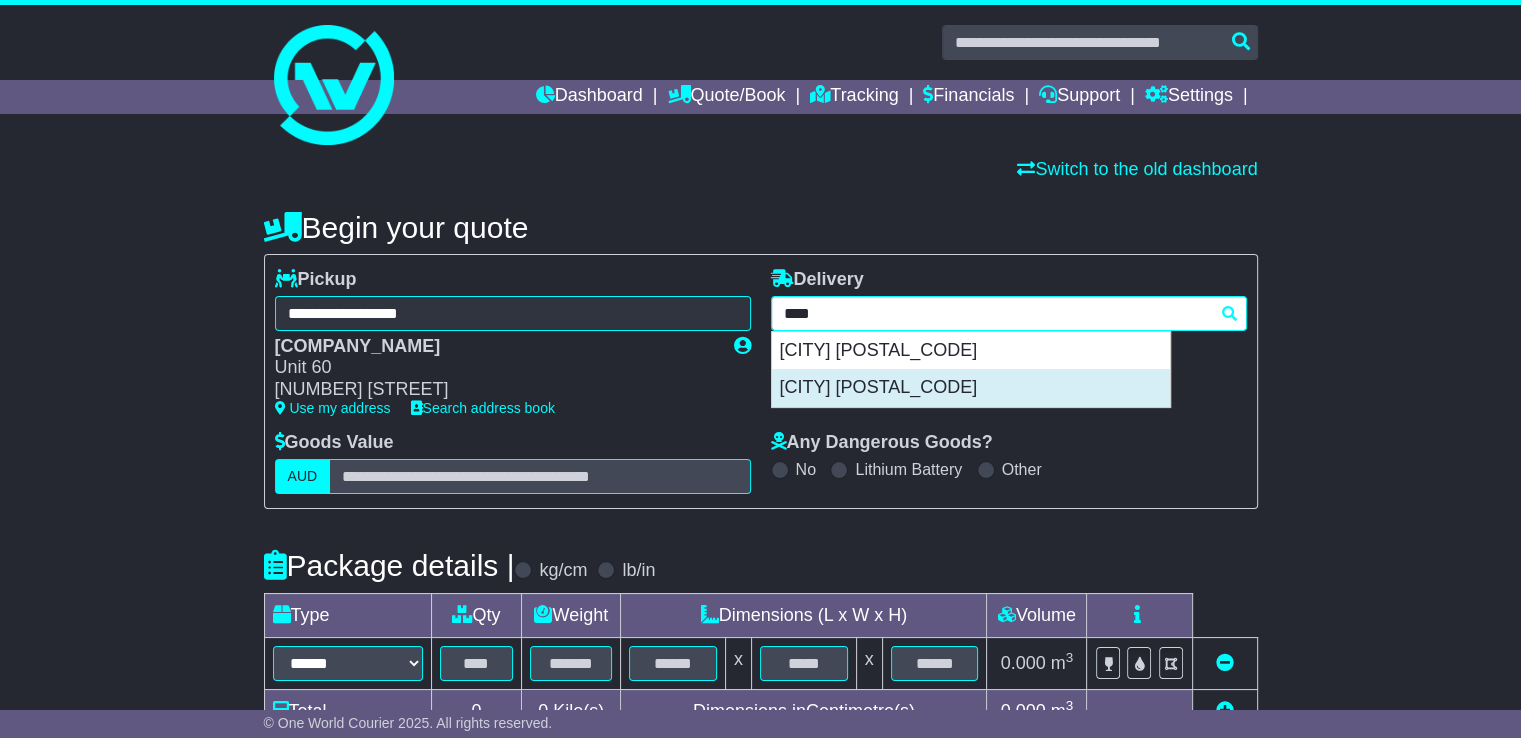 click on "[CITY] [POSTAL_CODE]" at bounding box center [971, 388] 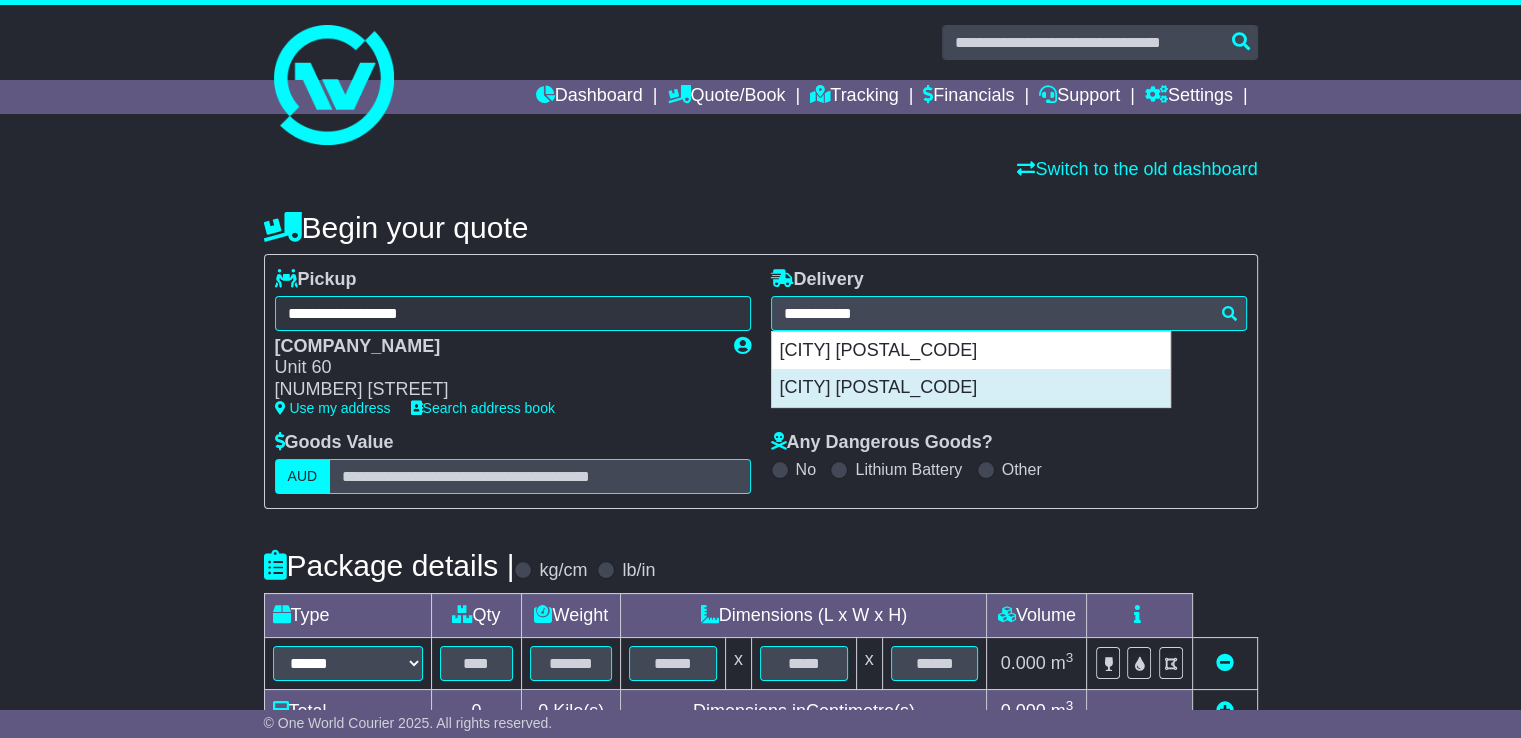 type on "**********" 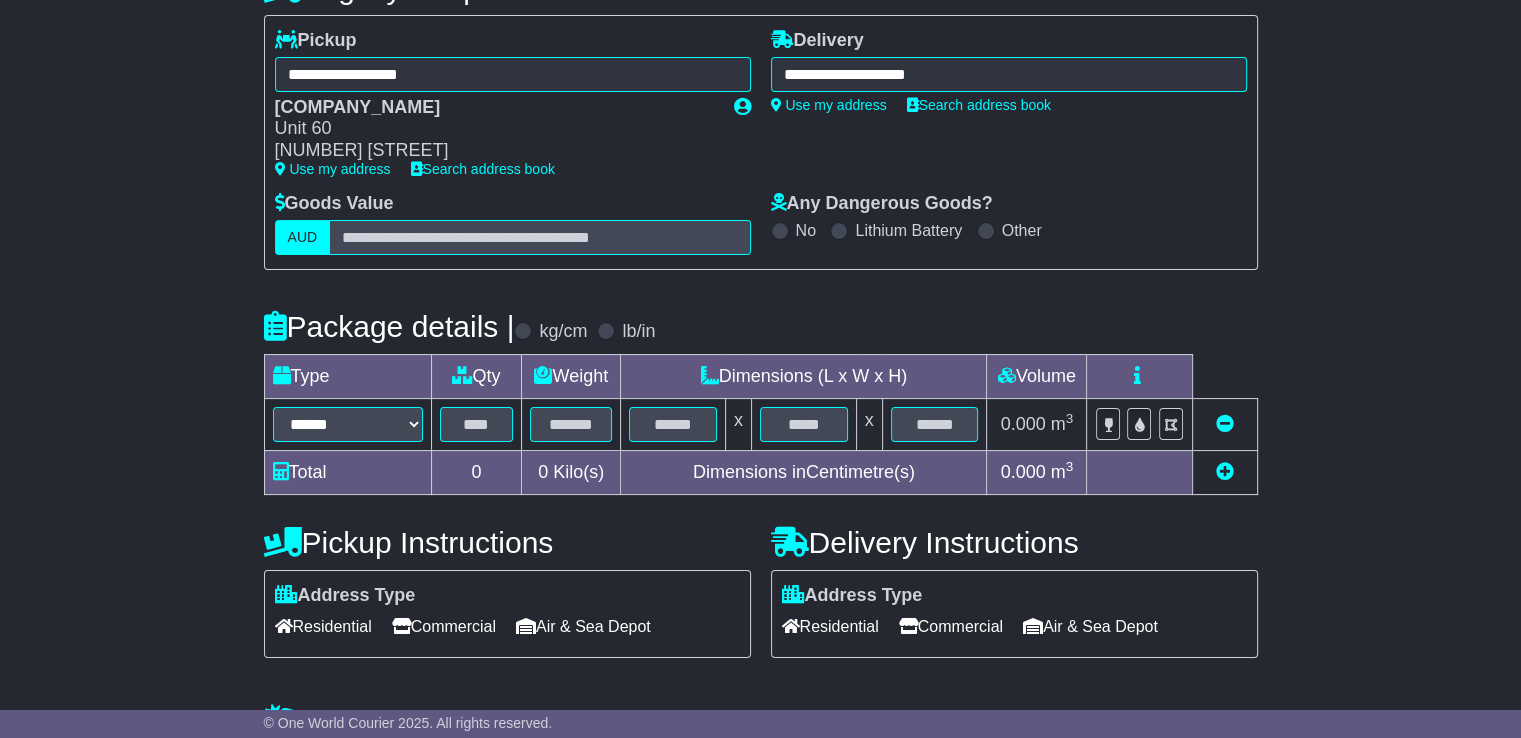 scroll, scrollTop: 300, scrollLeft: 0, axis: vertical 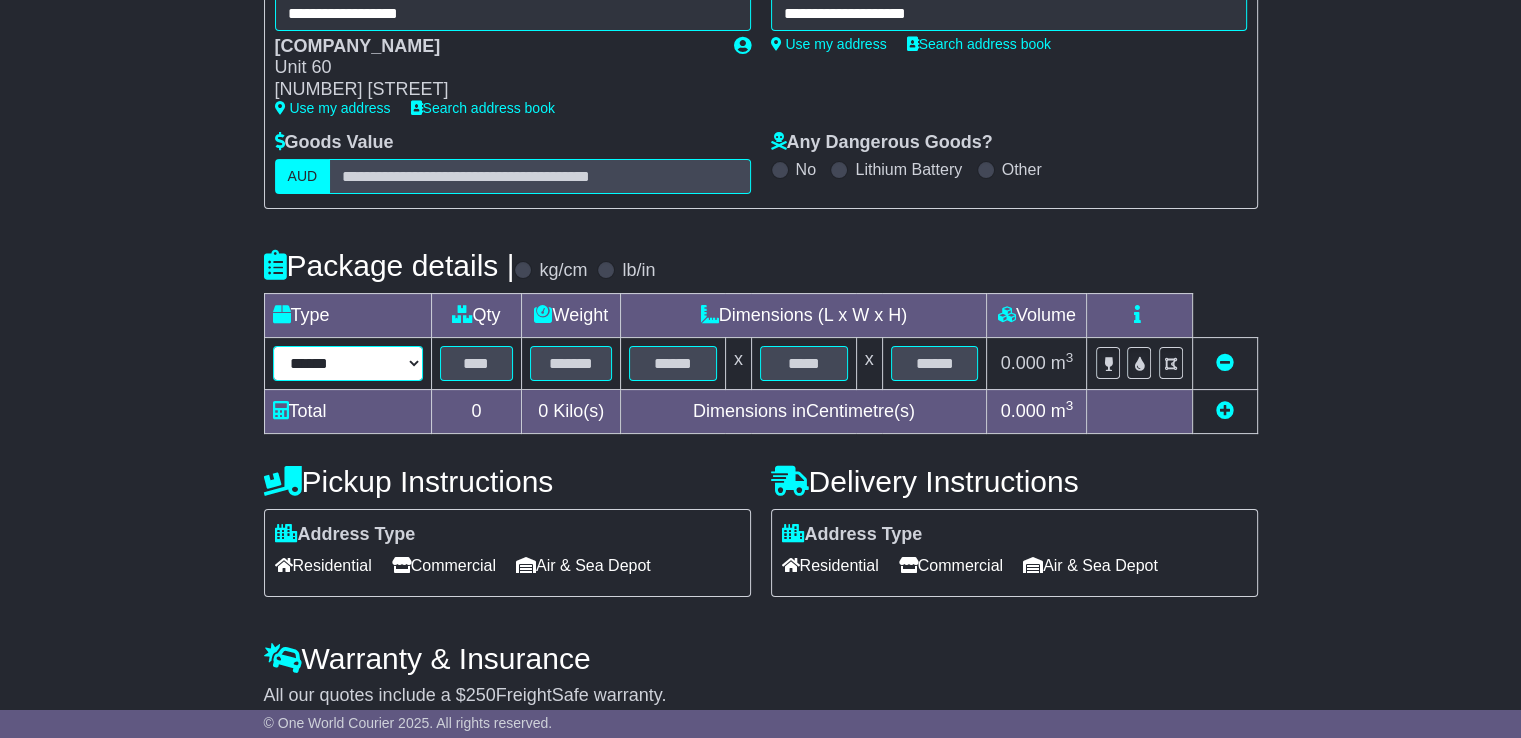 click on "****** ****** *** ******** ***** **** **** ****** *** *******" at bounding box center [348, 363] 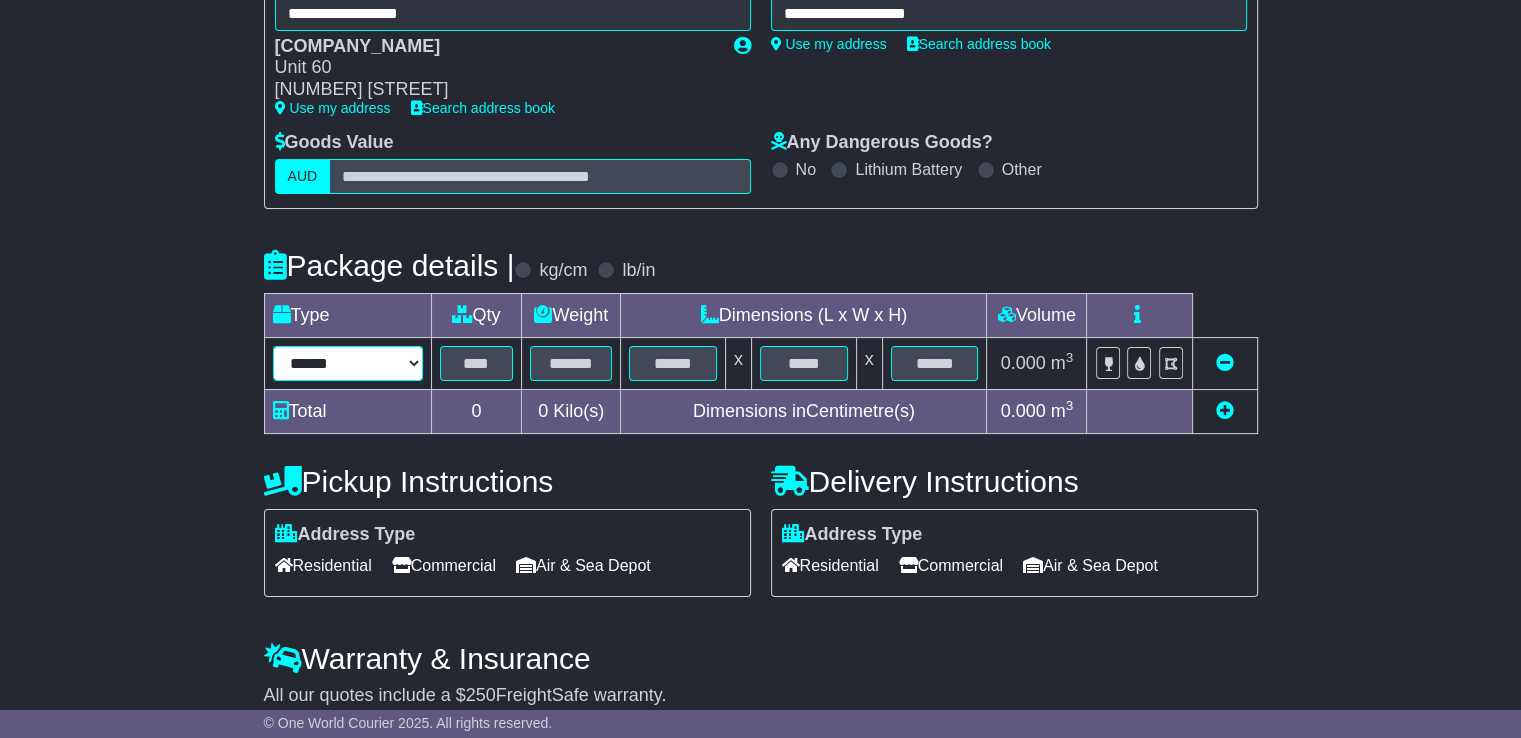 select on "****" 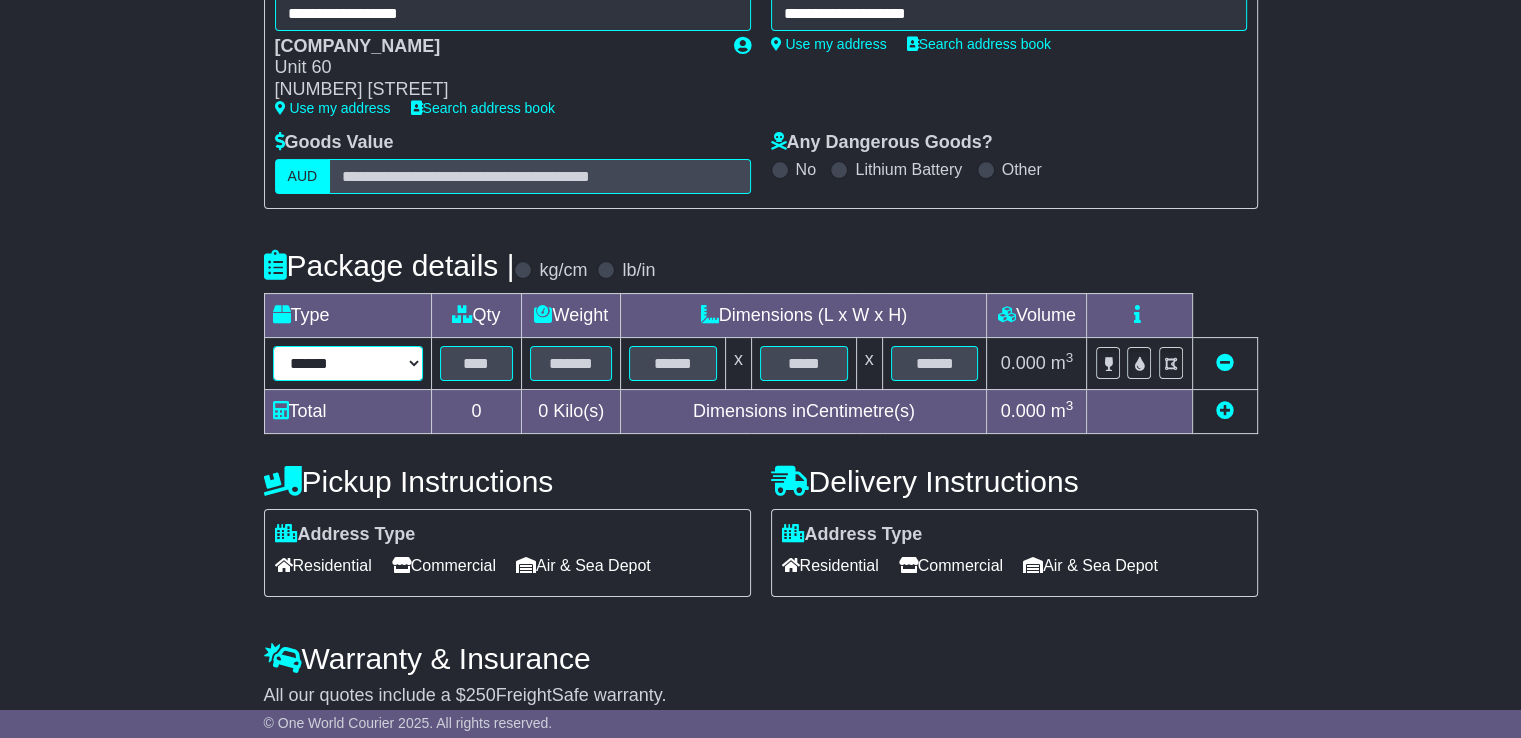 click on "****** ****** *** ******** ***** **** **** ****** *** *******" at bounding box center [348, 363] 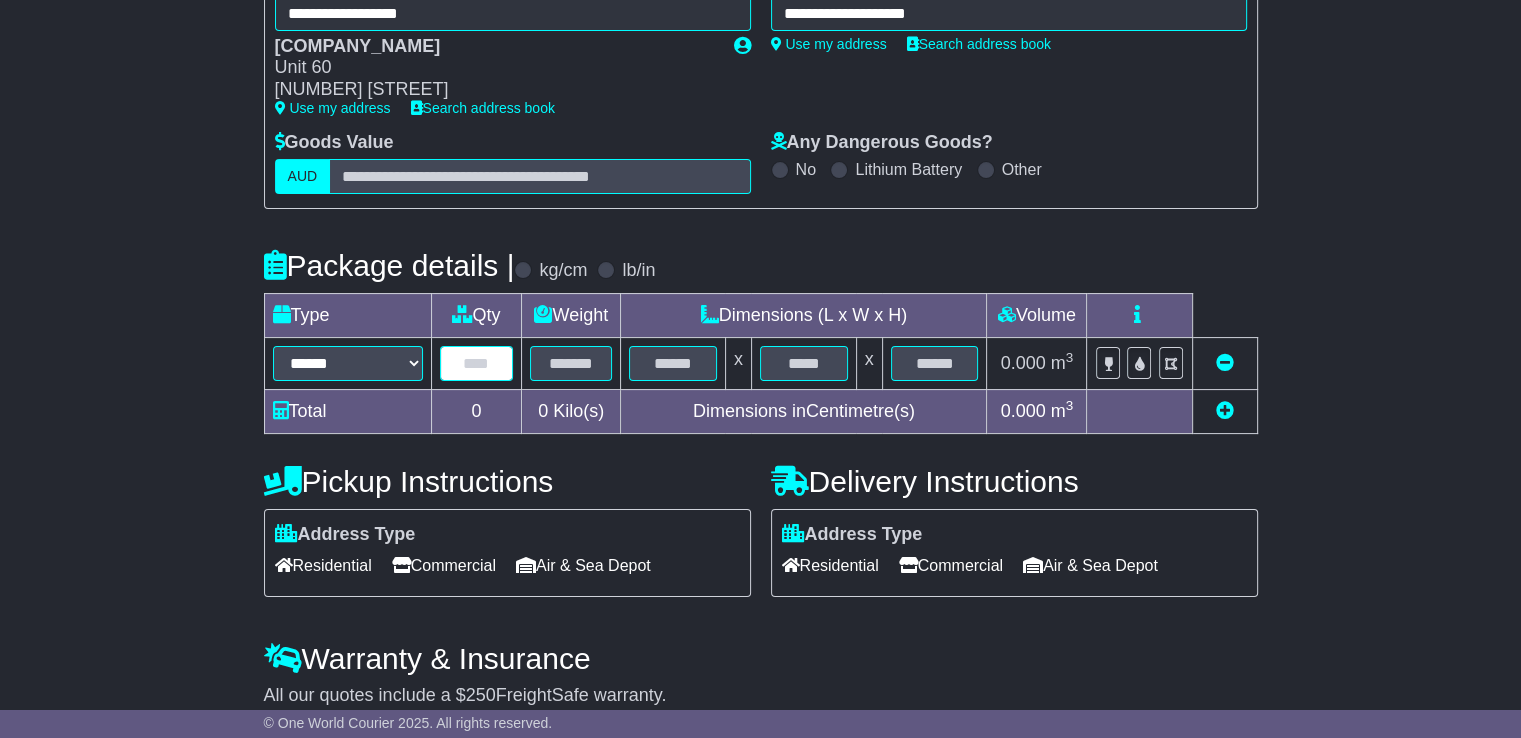 click at bounding box center [477, 363] 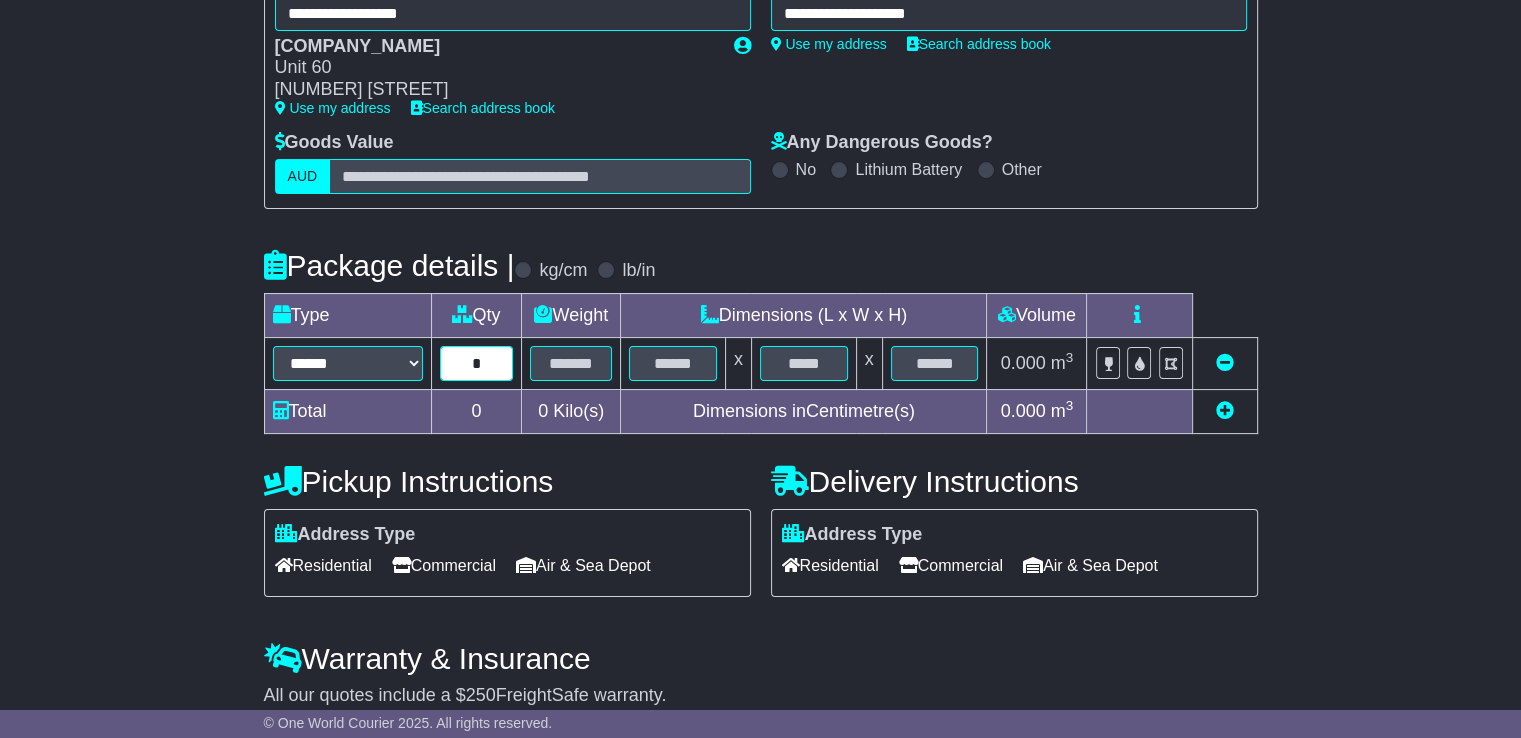 type on "*" 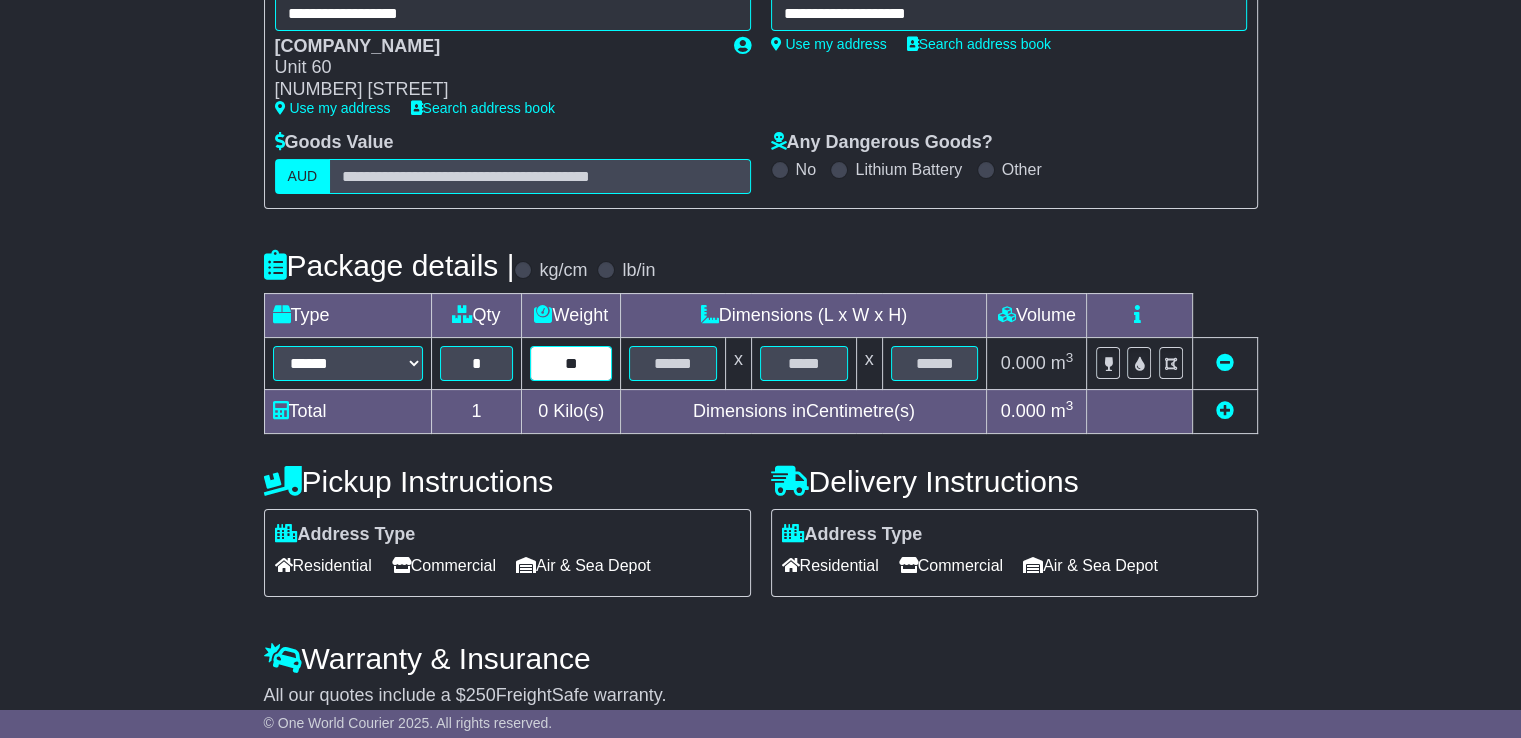 type on "**" 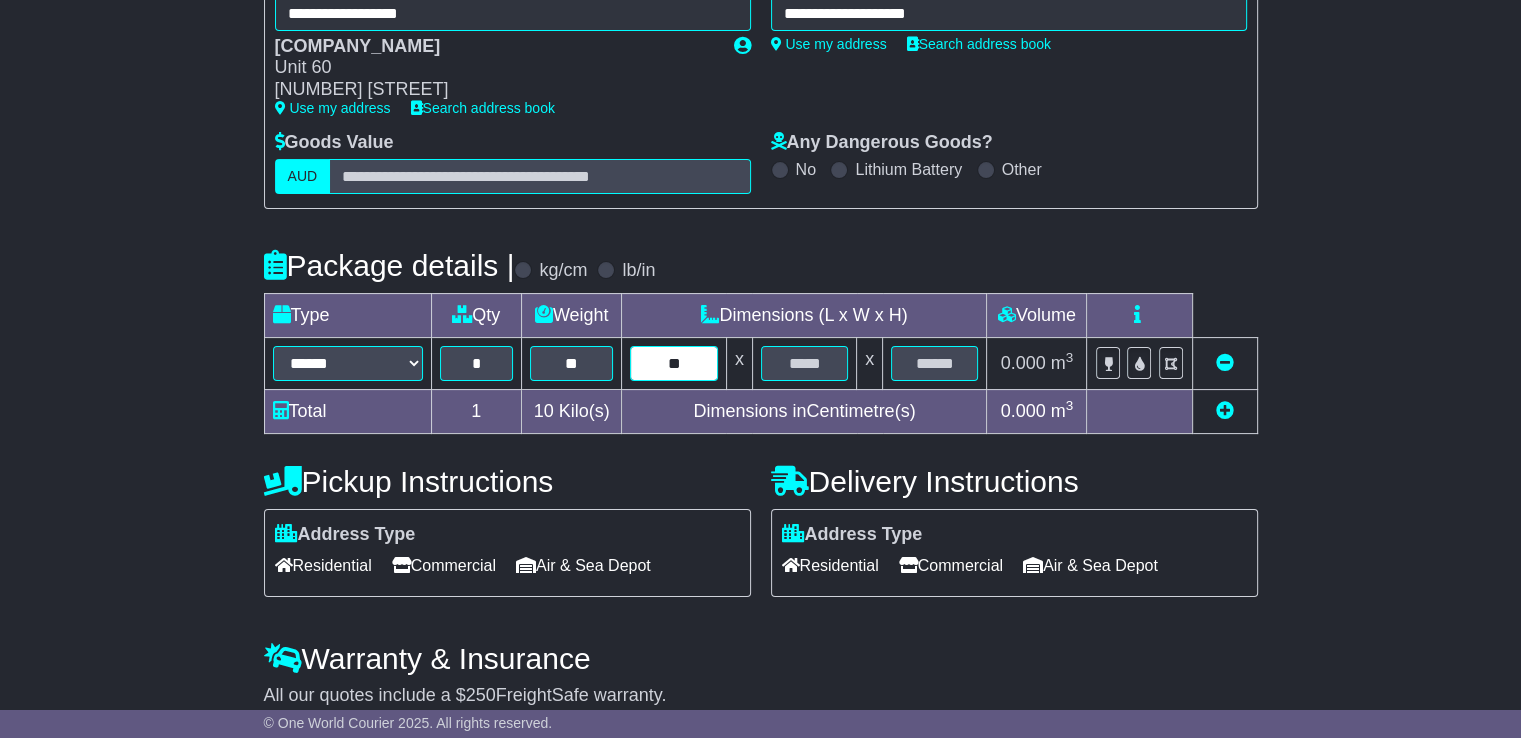 type on "**" 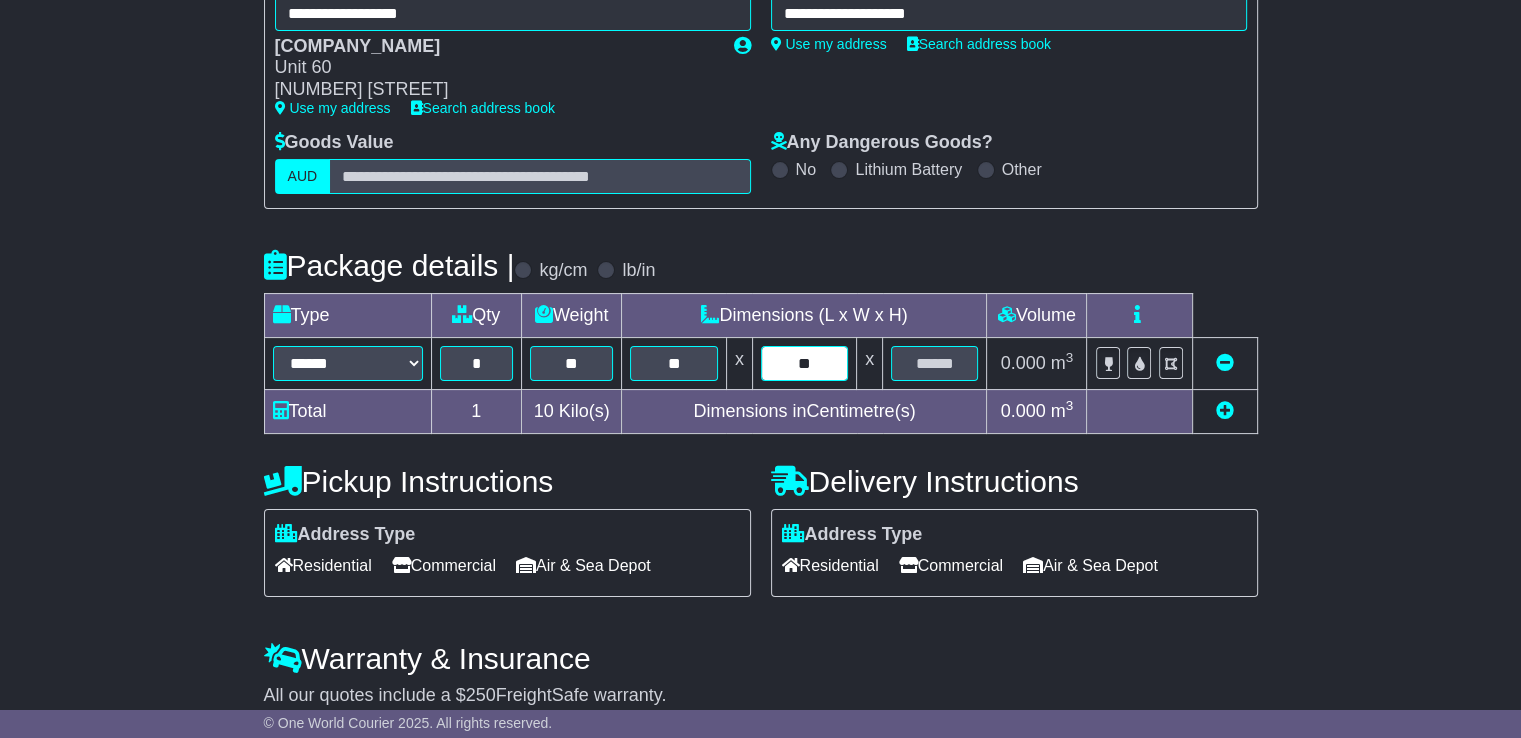 type on "**" 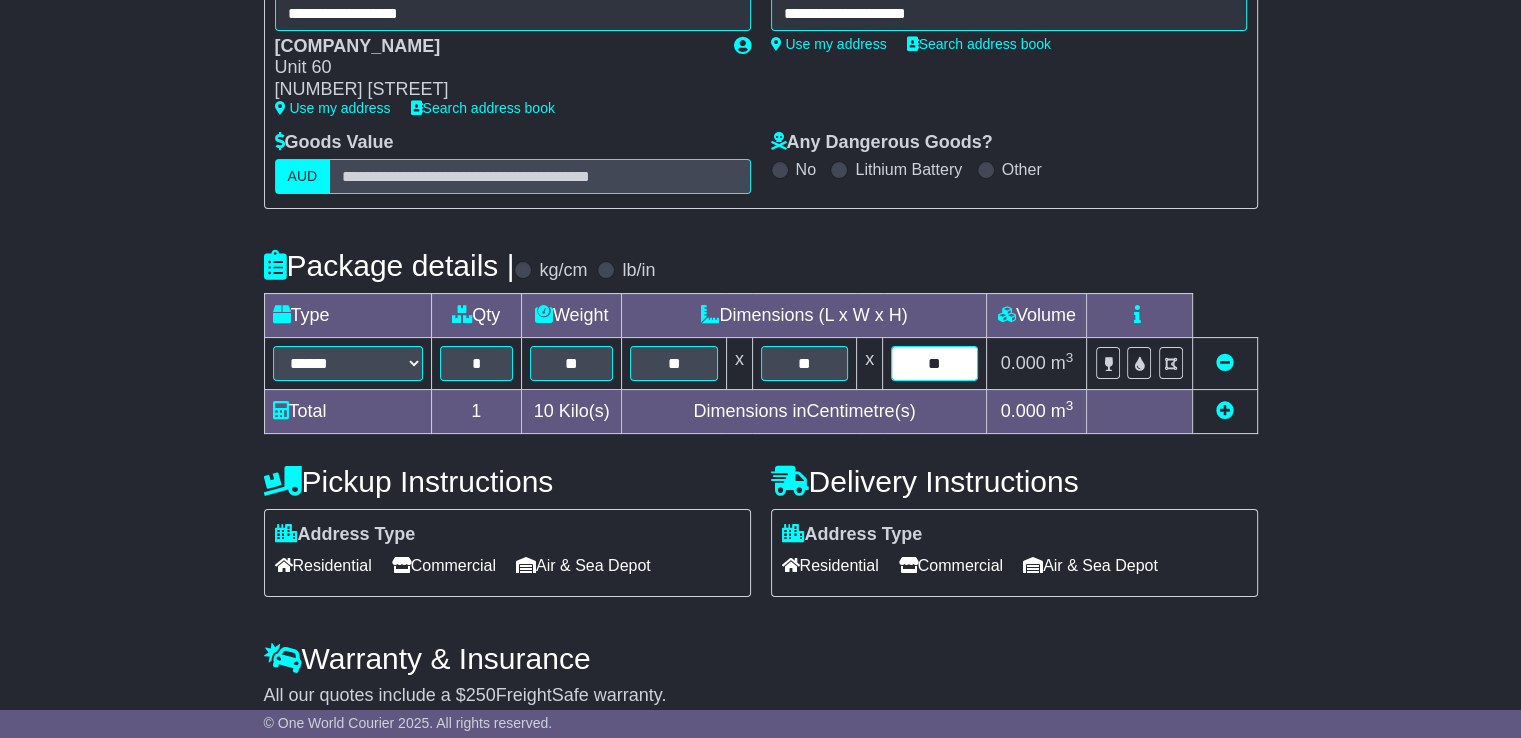 type on "**" 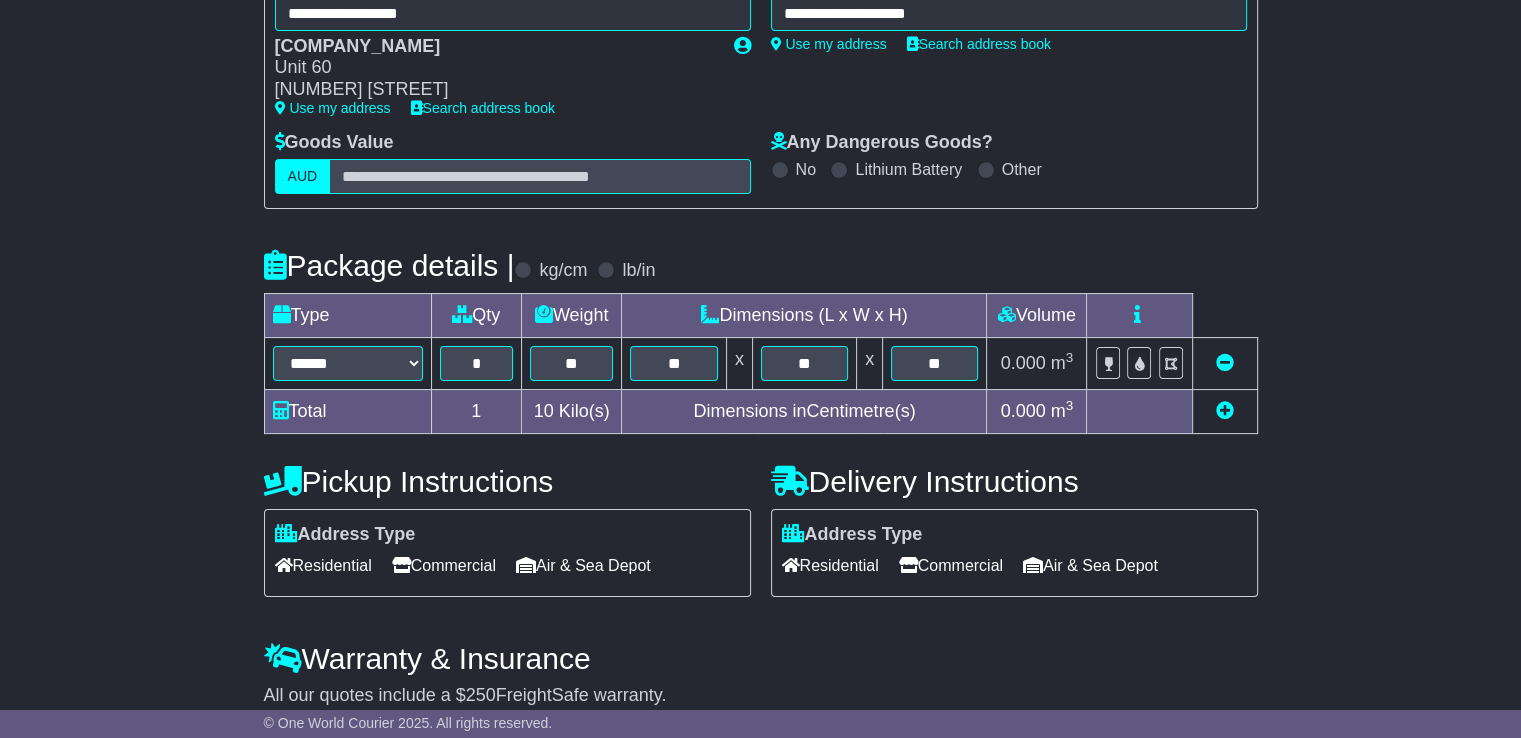 click on "Commercial" at bounding box center (951, 565) 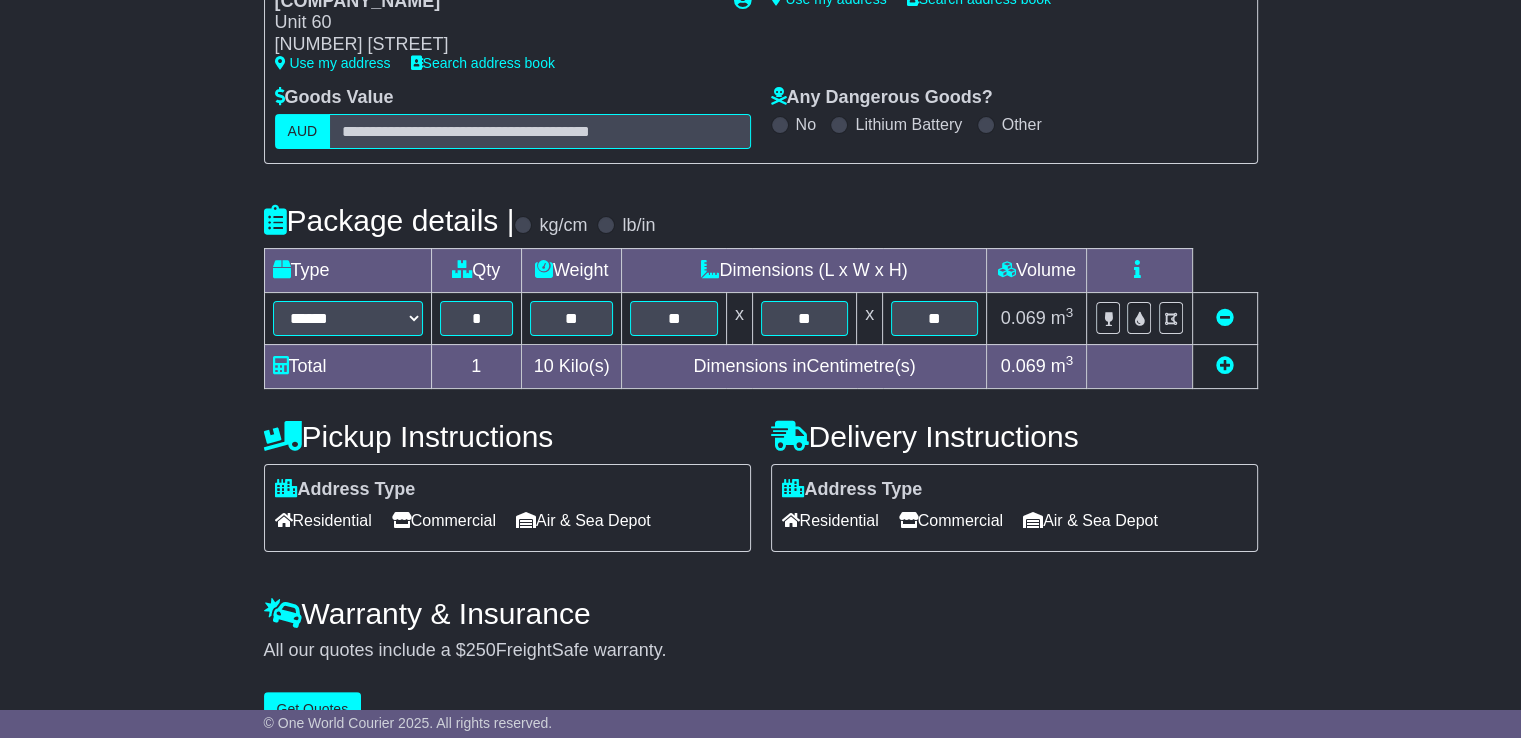 scroll, scrollTop: 384, scrollLeft: 0, axis: vertical 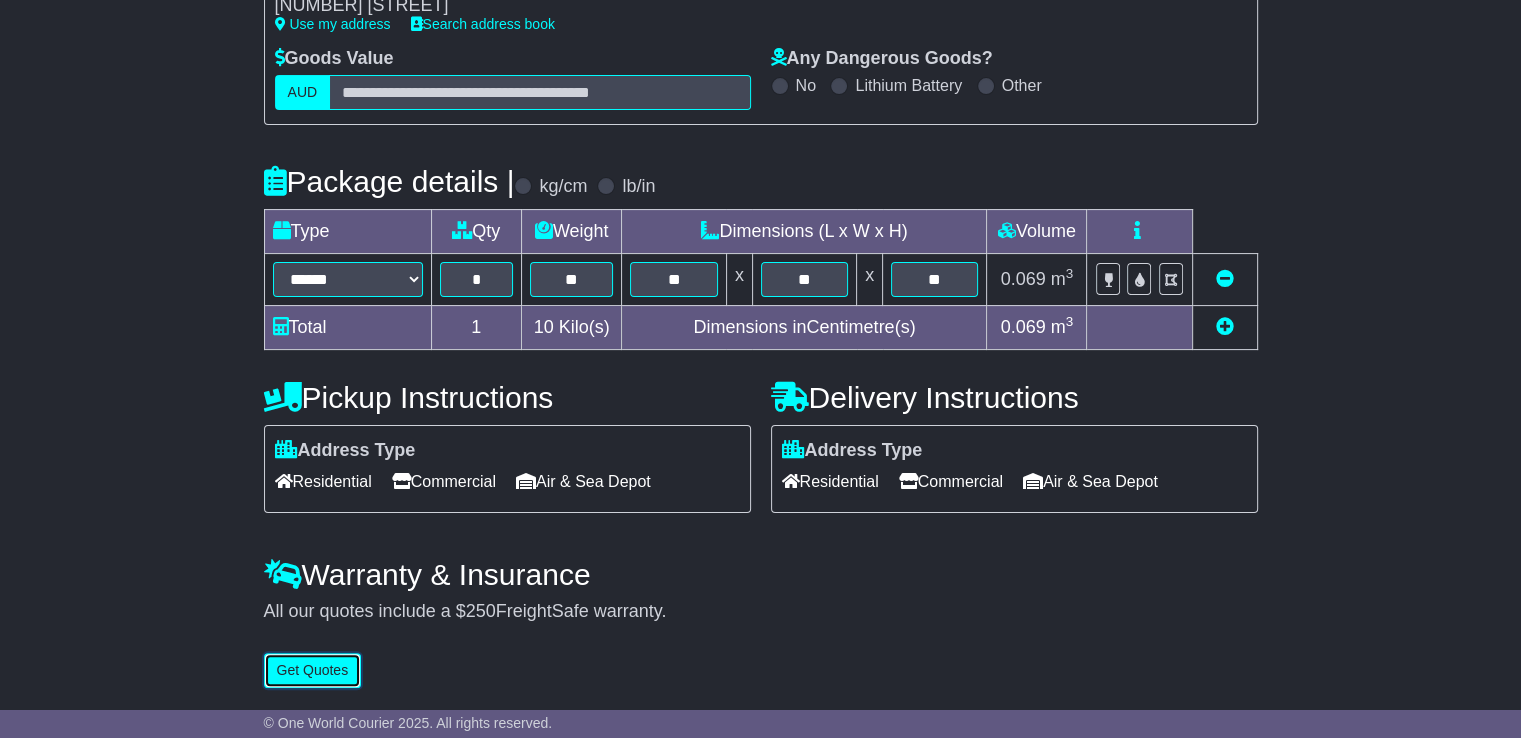 click on "Get Quotes" at bounding box center (313, 670) 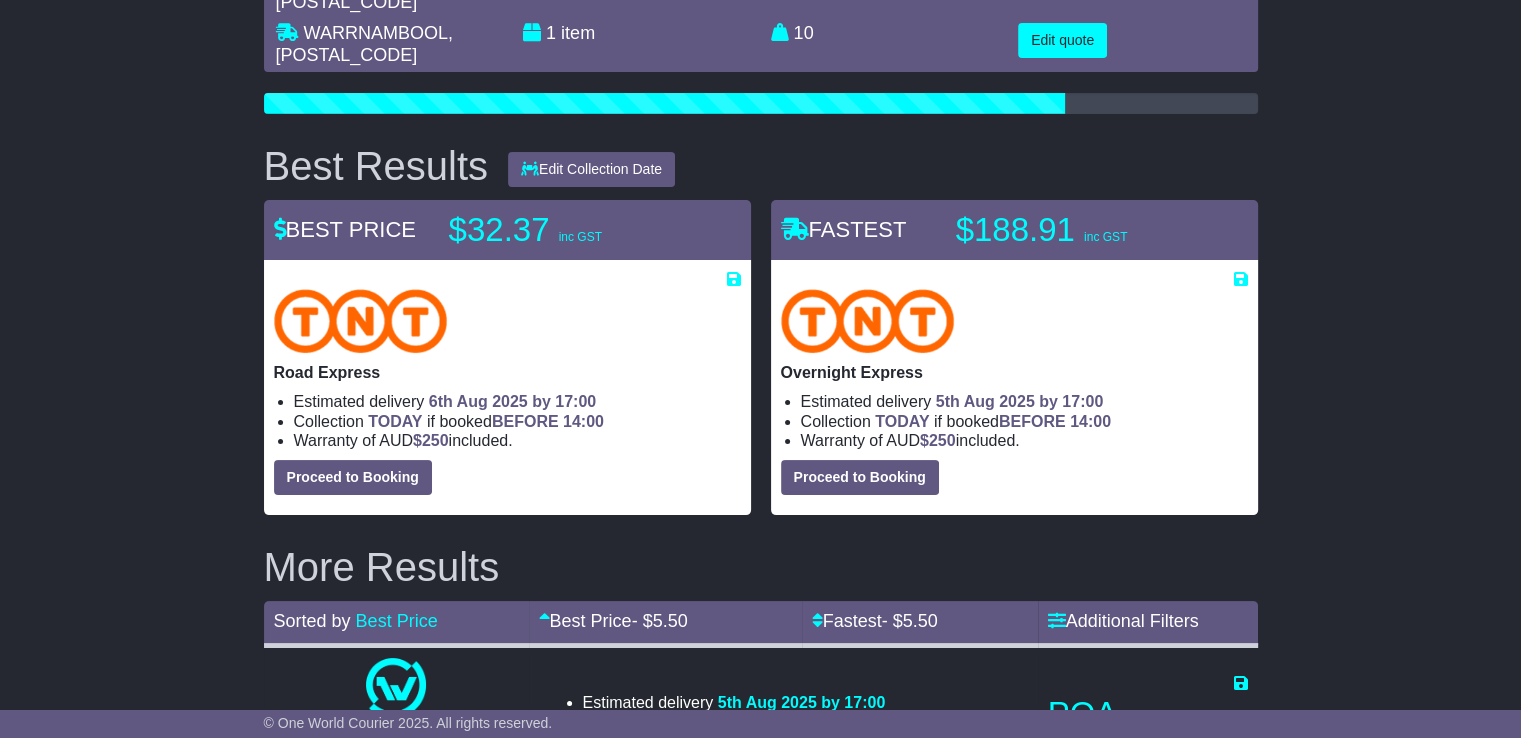 scroll, scrollTop: 200, scrollLeft: 0, axis: vertical 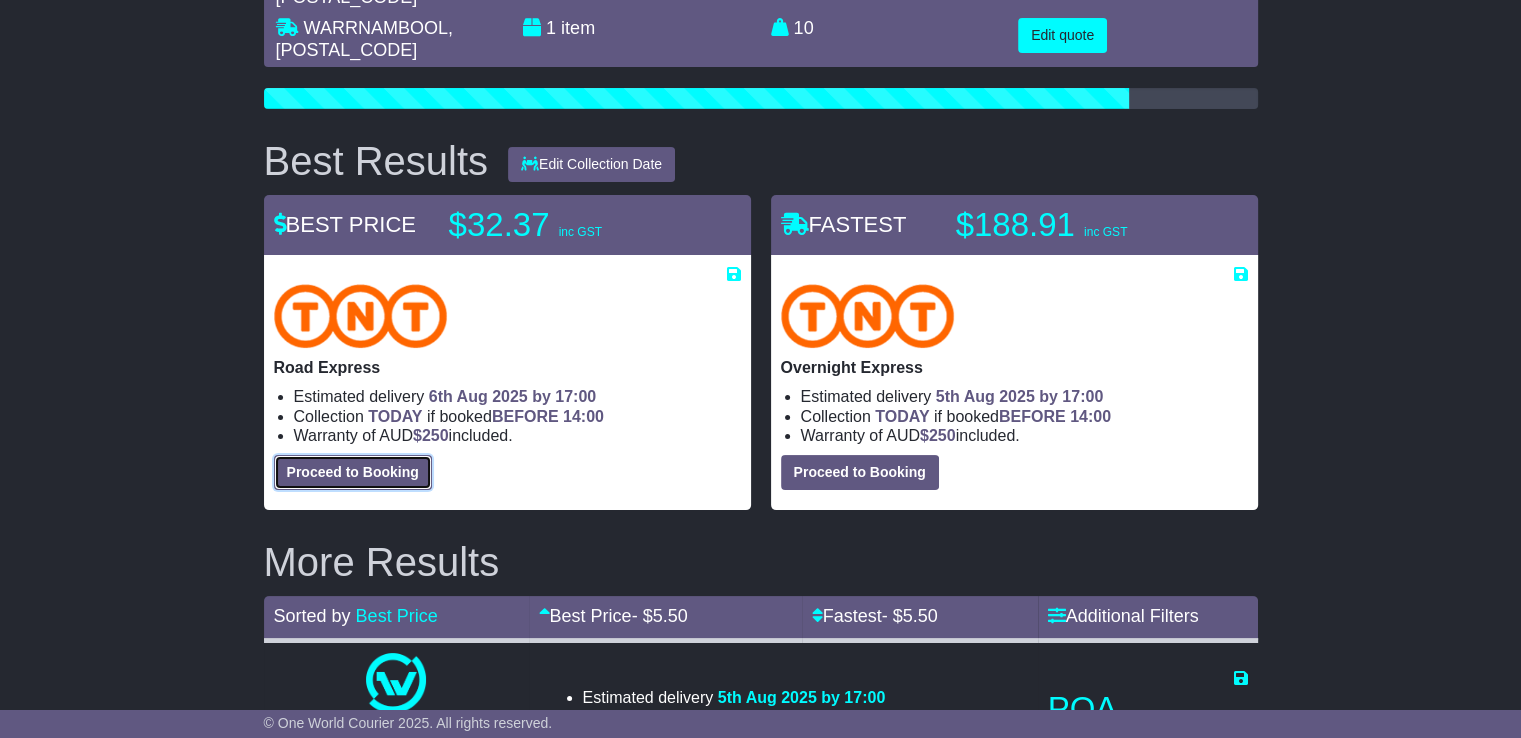 click on "Proceed to Booking" at bounding box center [353, 472] 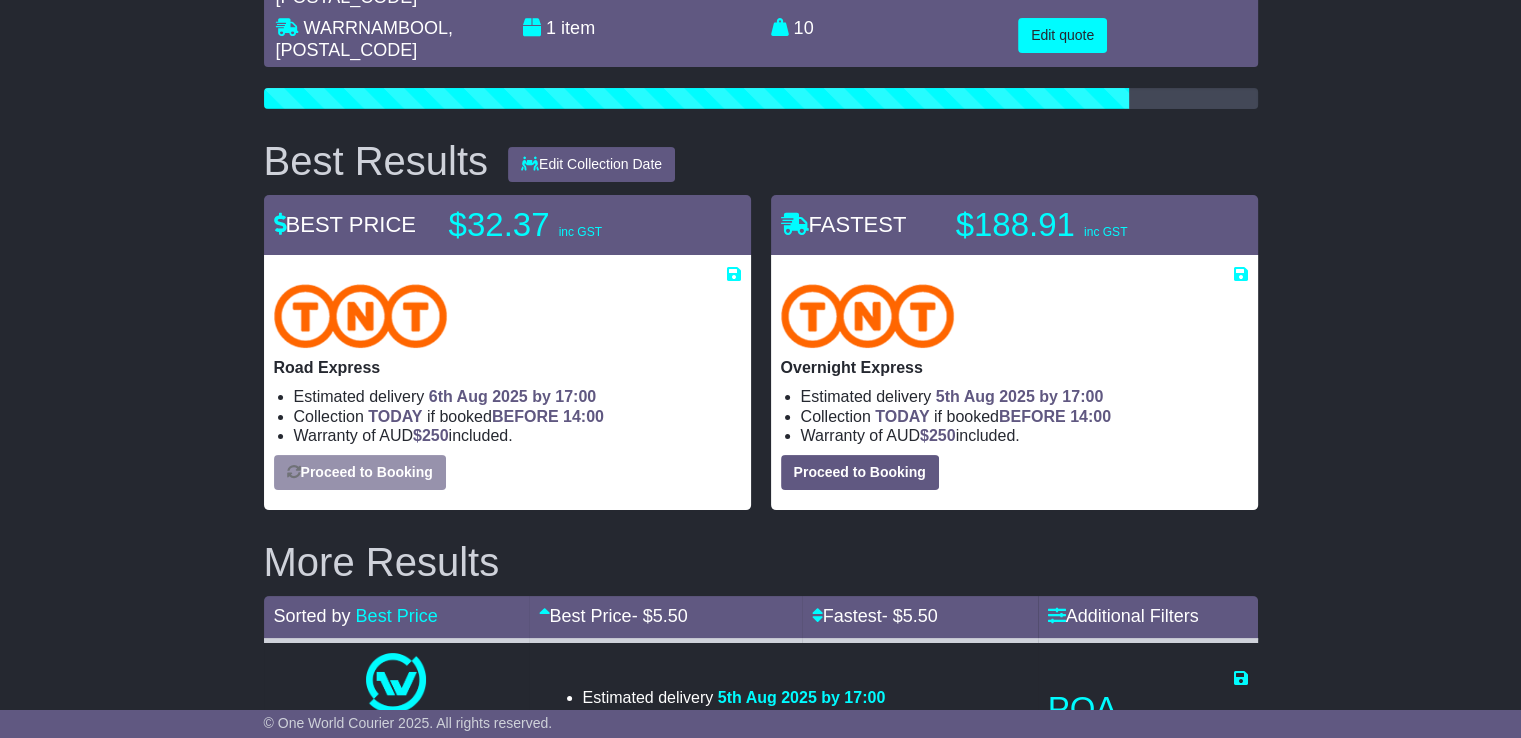 select on "****" 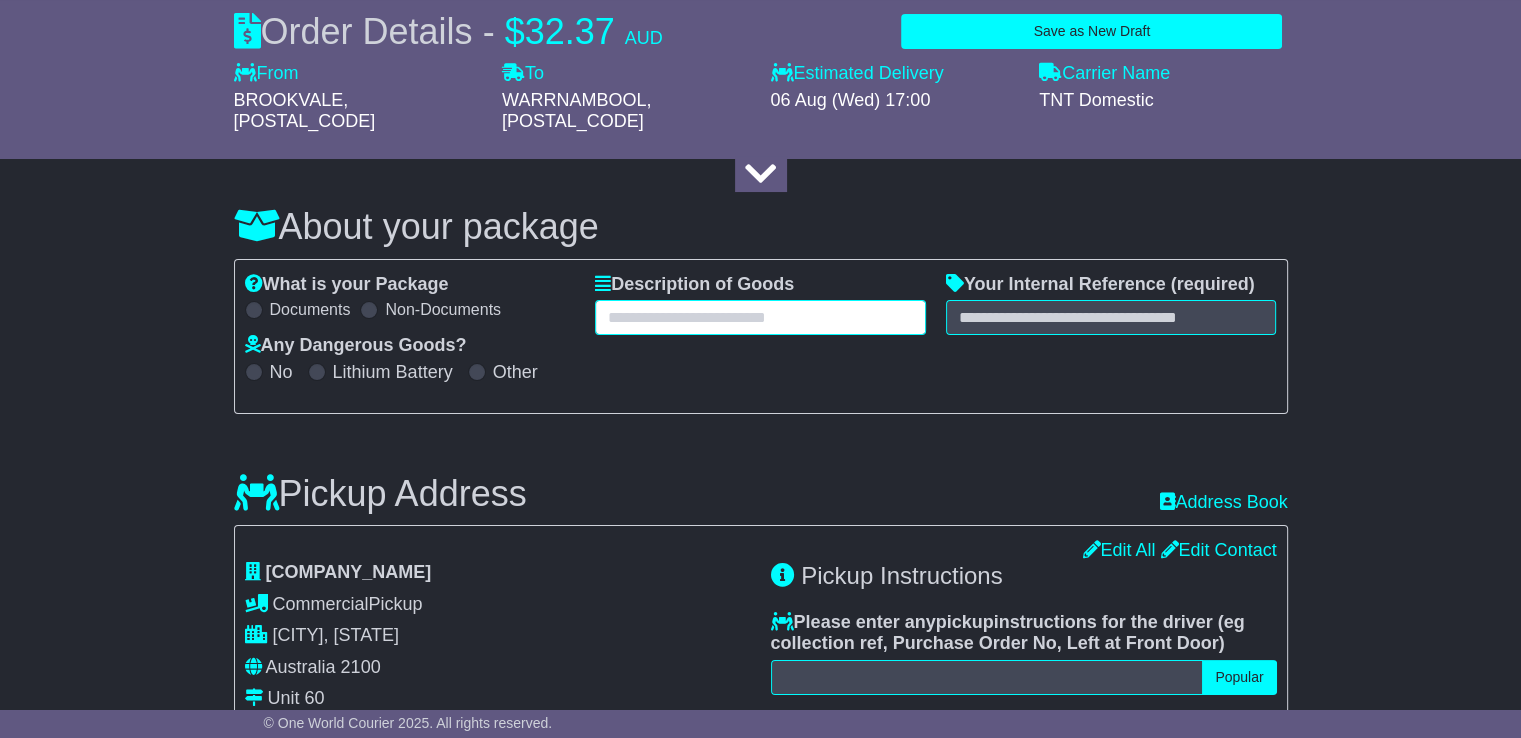 click at bounding box center [760, 317] 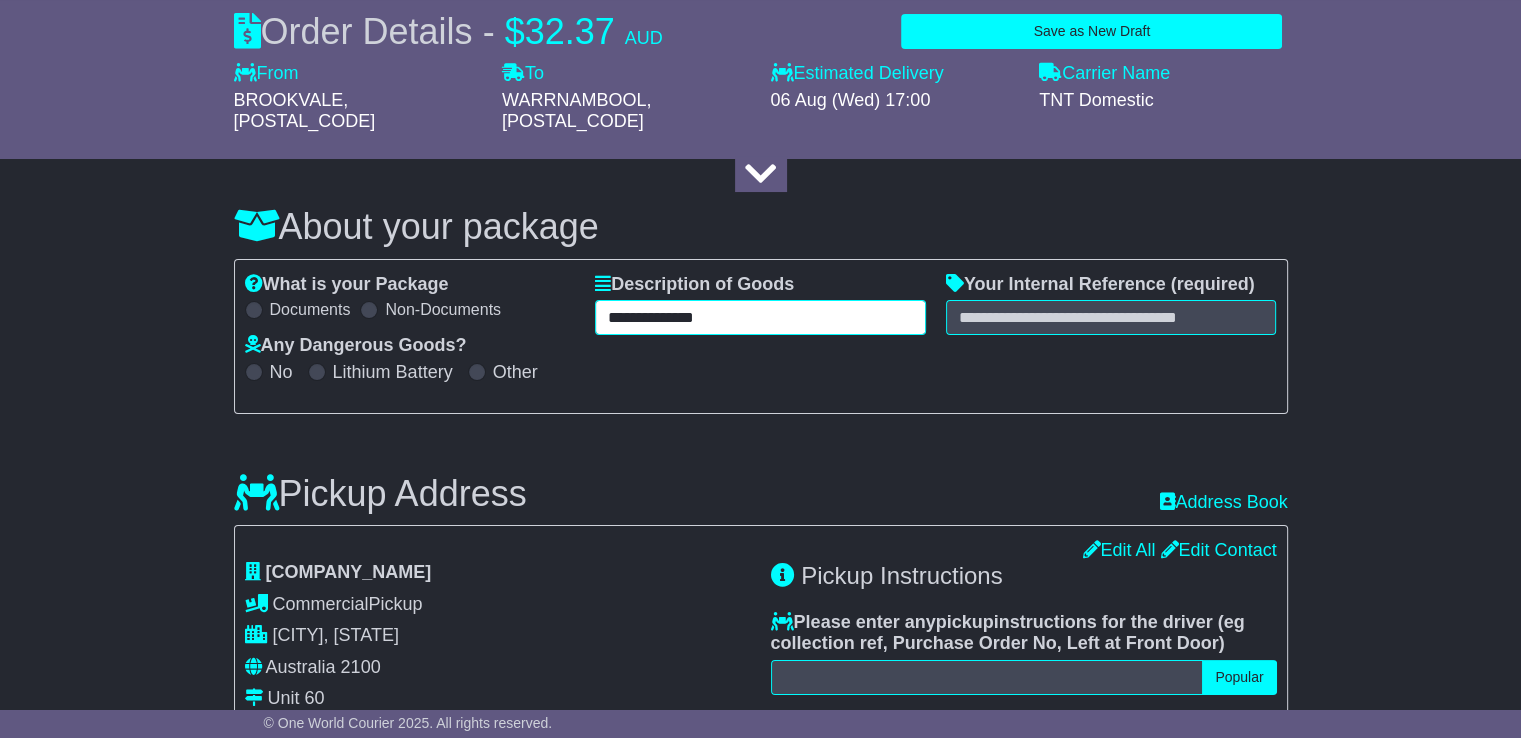 type on "**********" 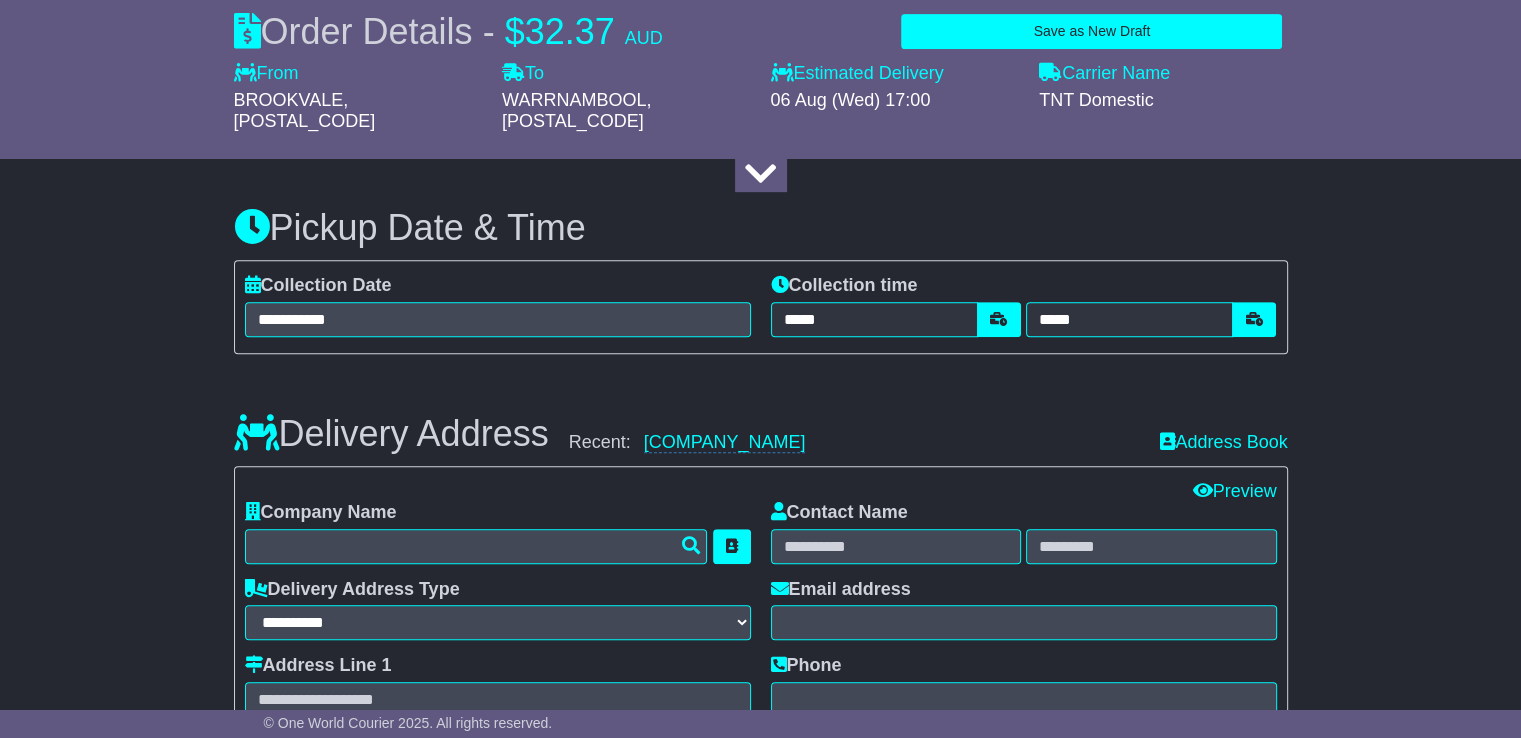scroll, scrollTop: 1000, scrollLeft: 0, axis: vertical 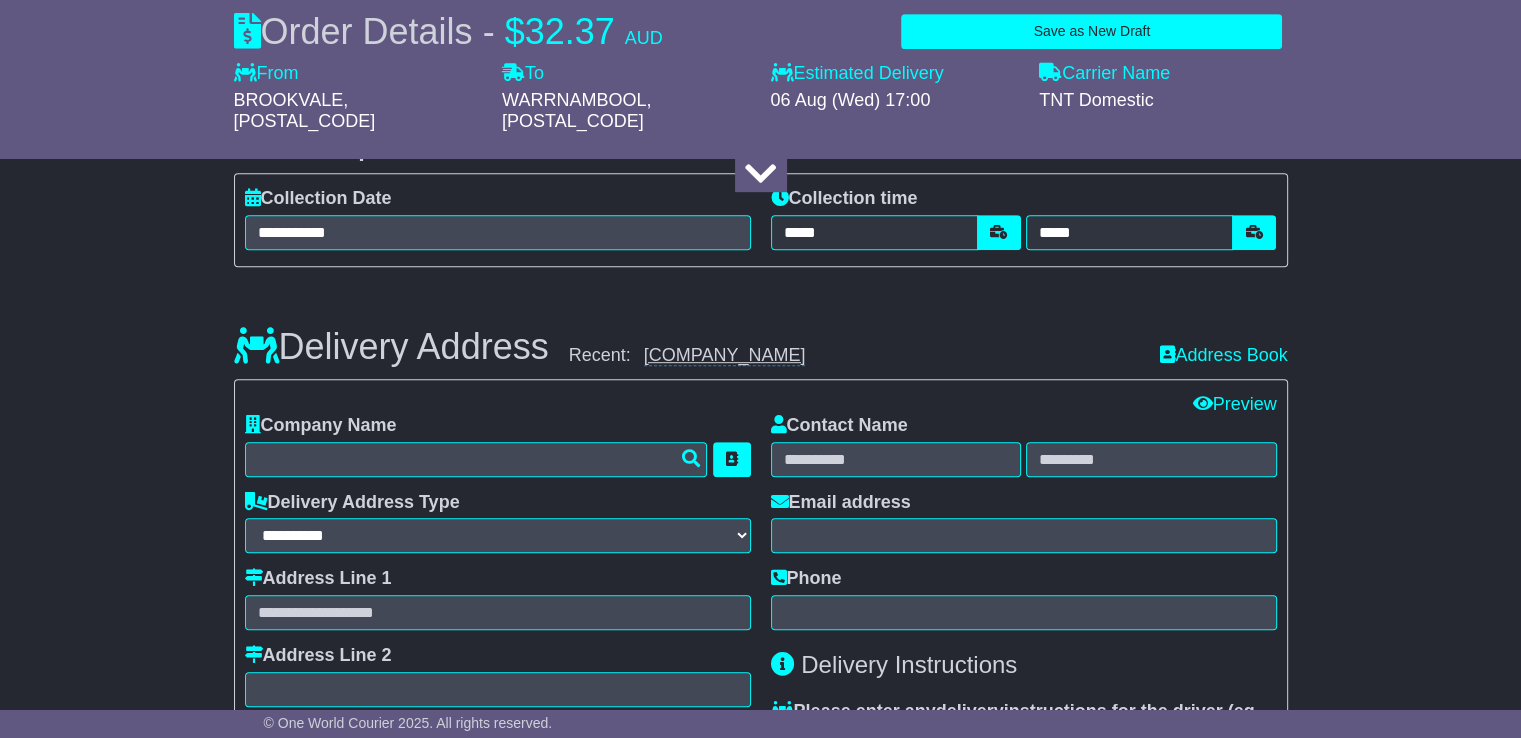 type on "*****" 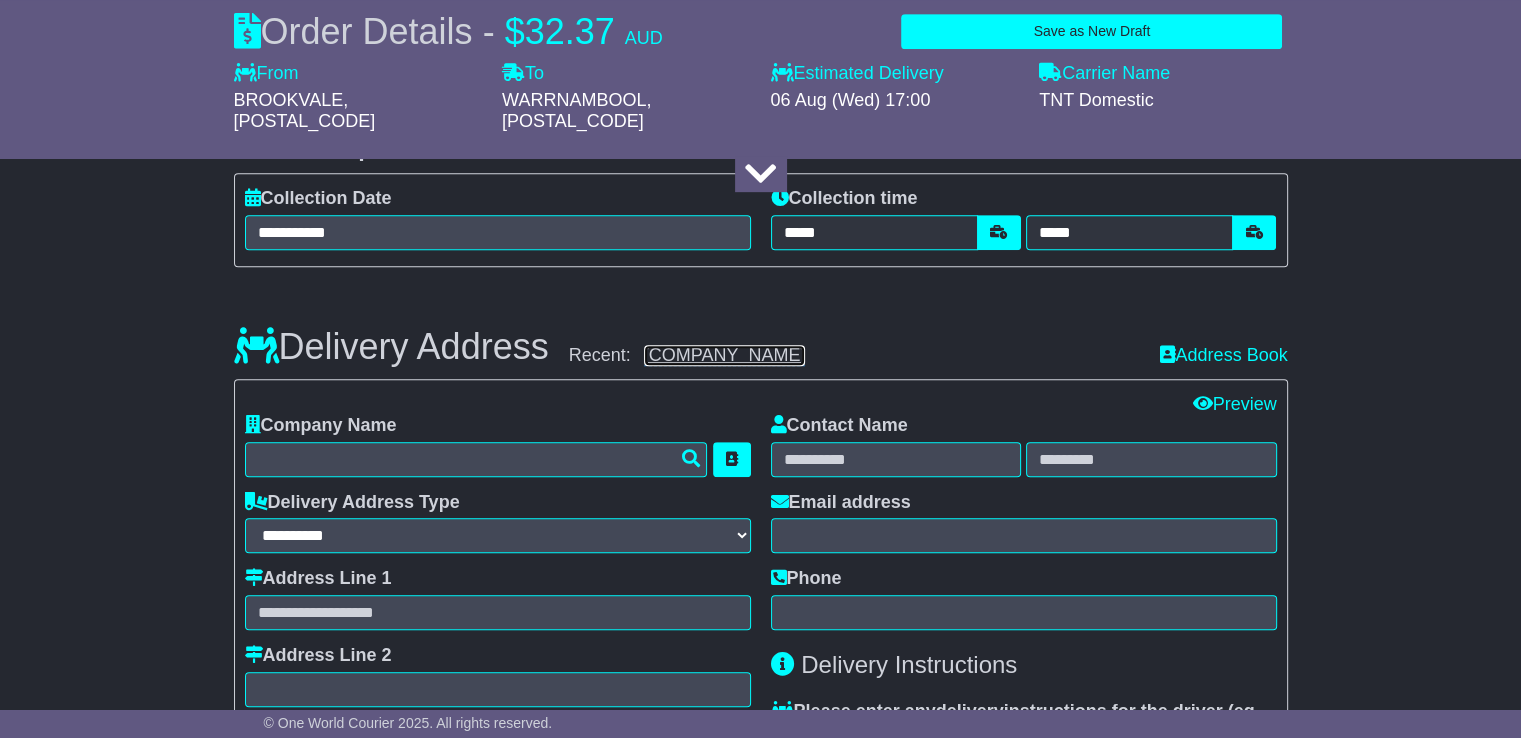 click on "[COMPANY_NAME]" at bounding box center [725, 355] 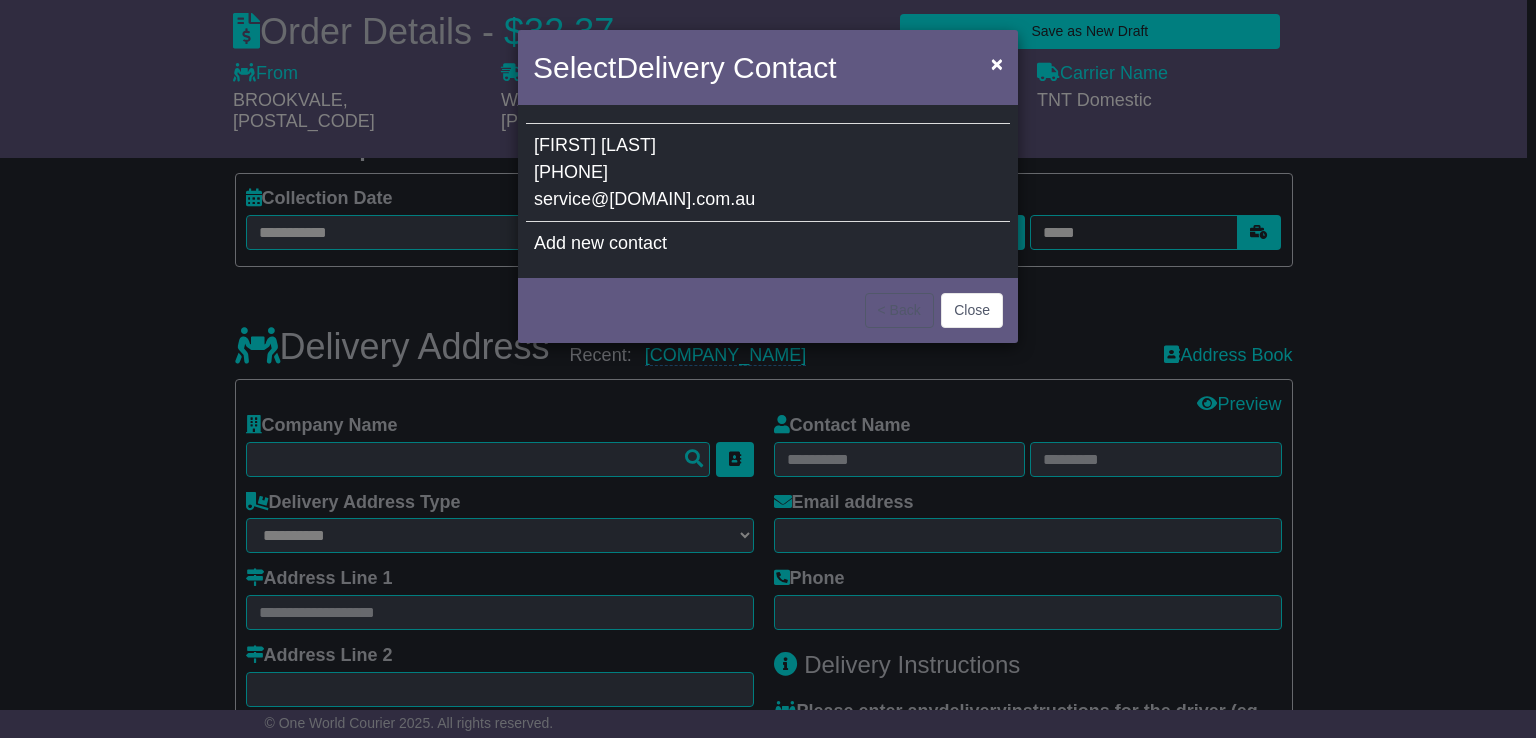 click on "Select  Delivery   Contact
×" at bounding box center (768, 70) 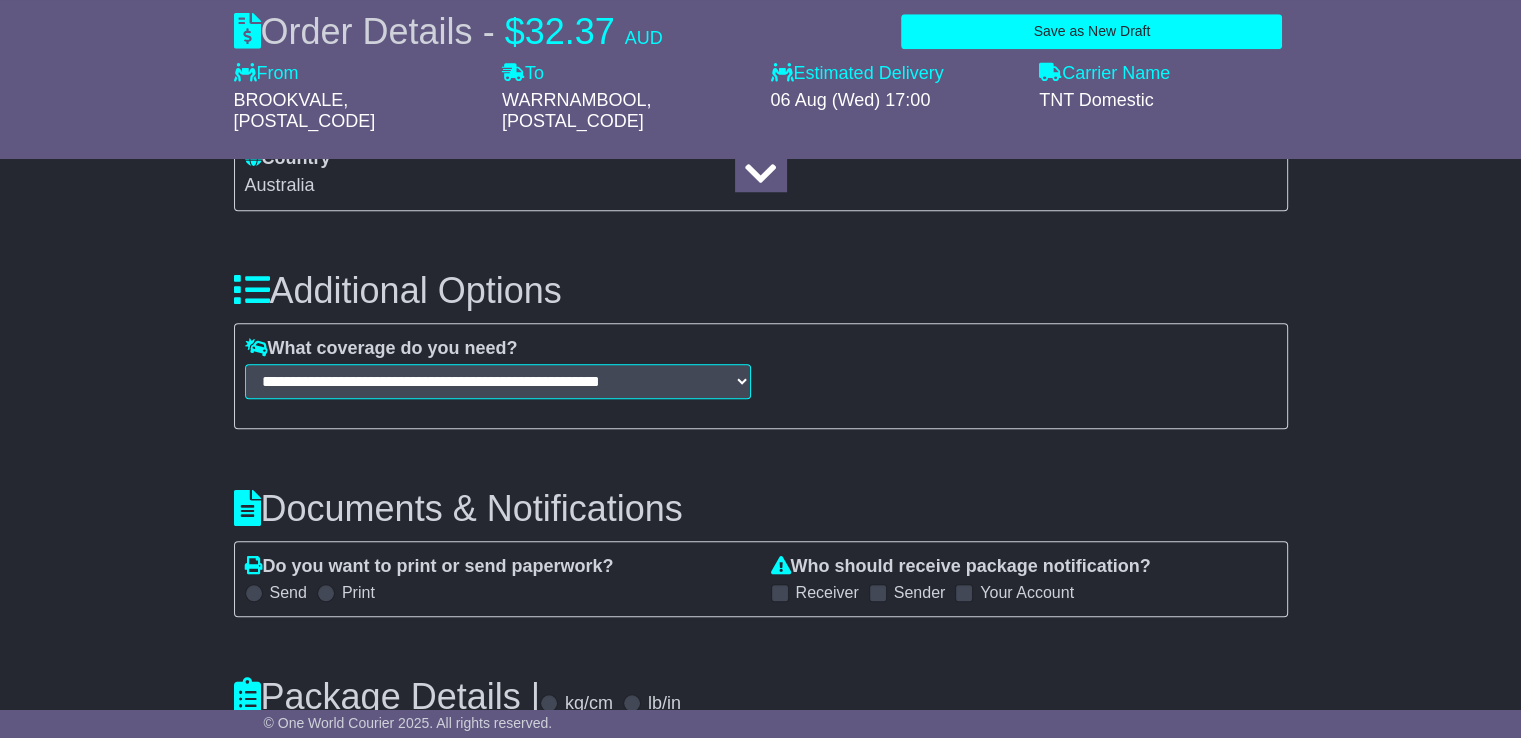 scroll, scrollTop: 2176, scrollLeft: 0, axis: vertical 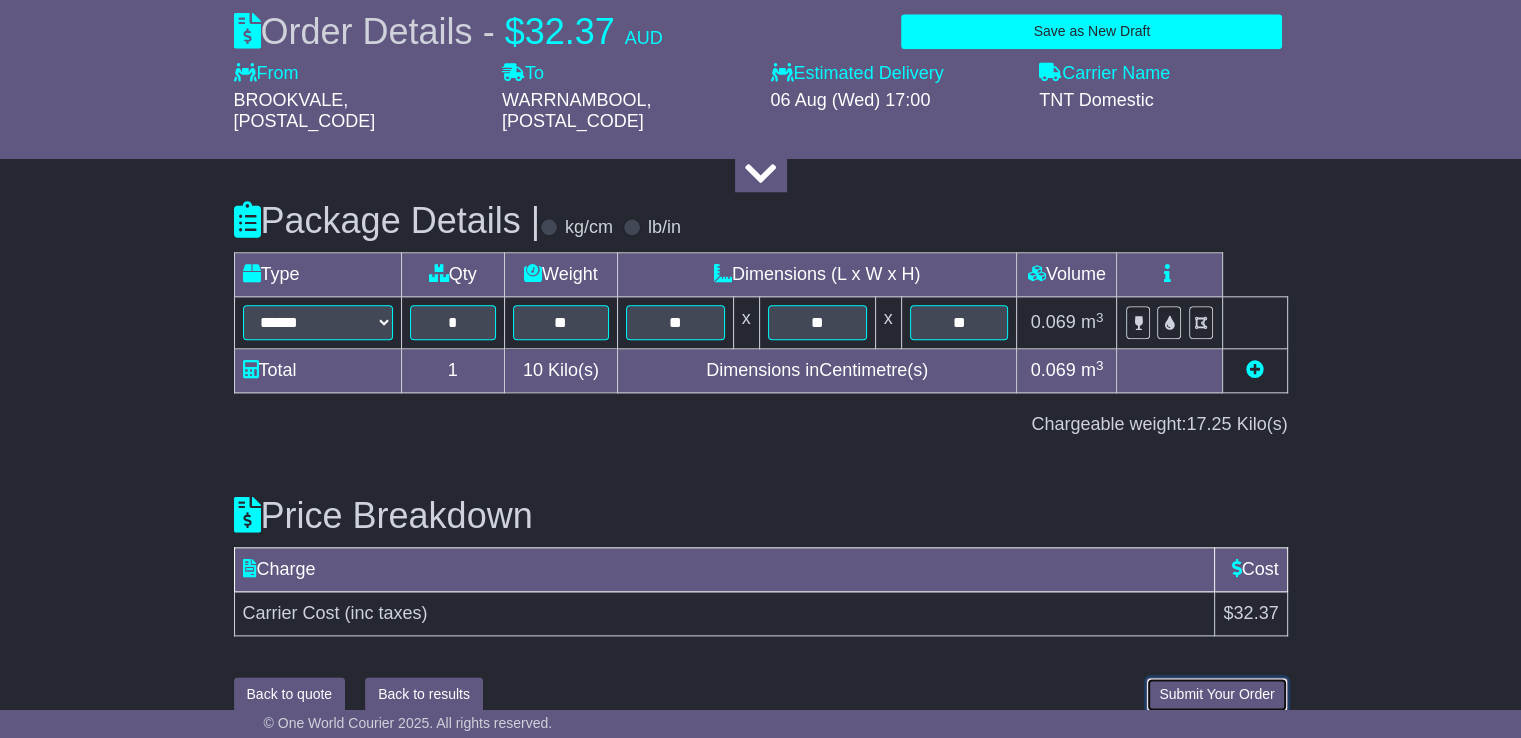 click on "Submit Your Order" at bounding box center (1216, 694) 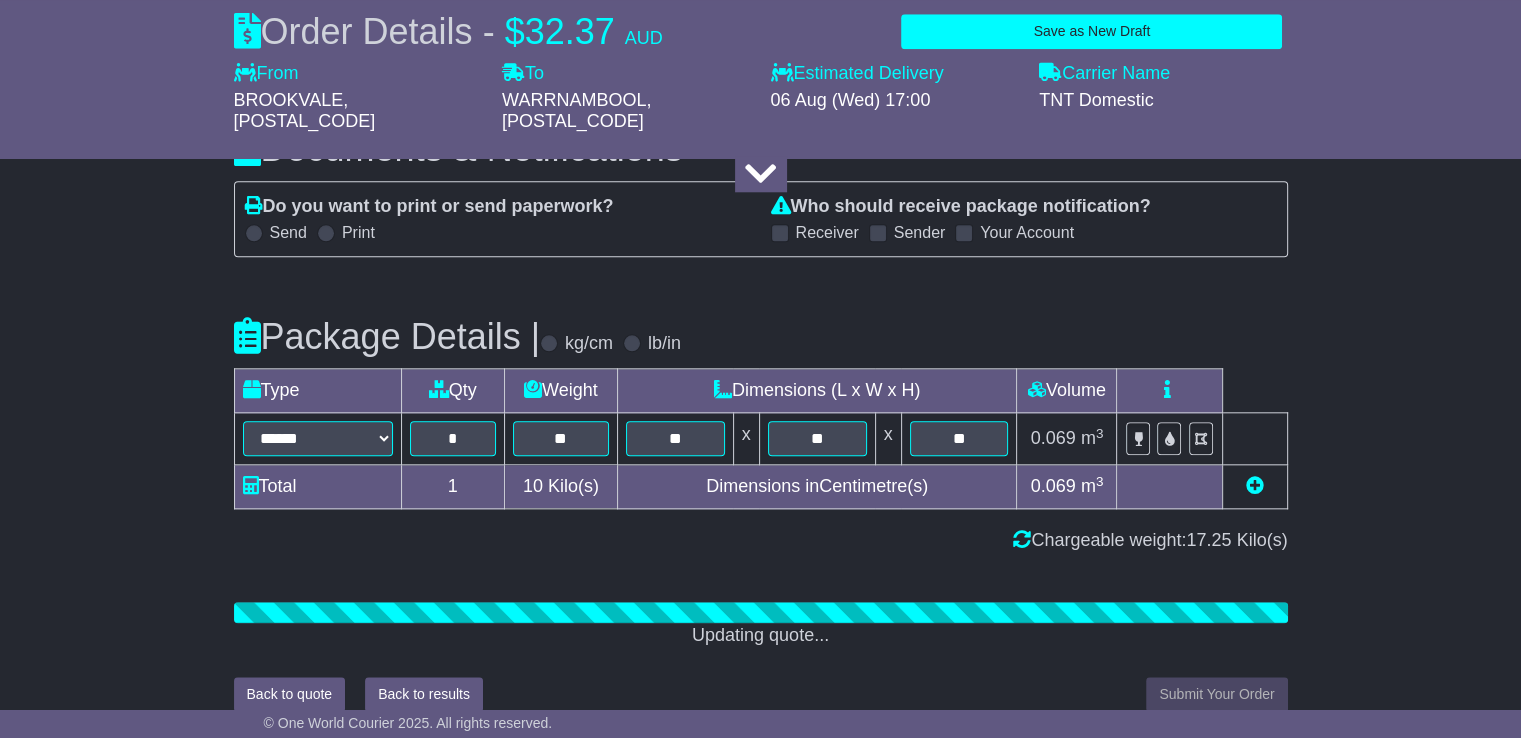 scroll, scrollTop: 2176, scrollLeft: 0, axis: vertical 